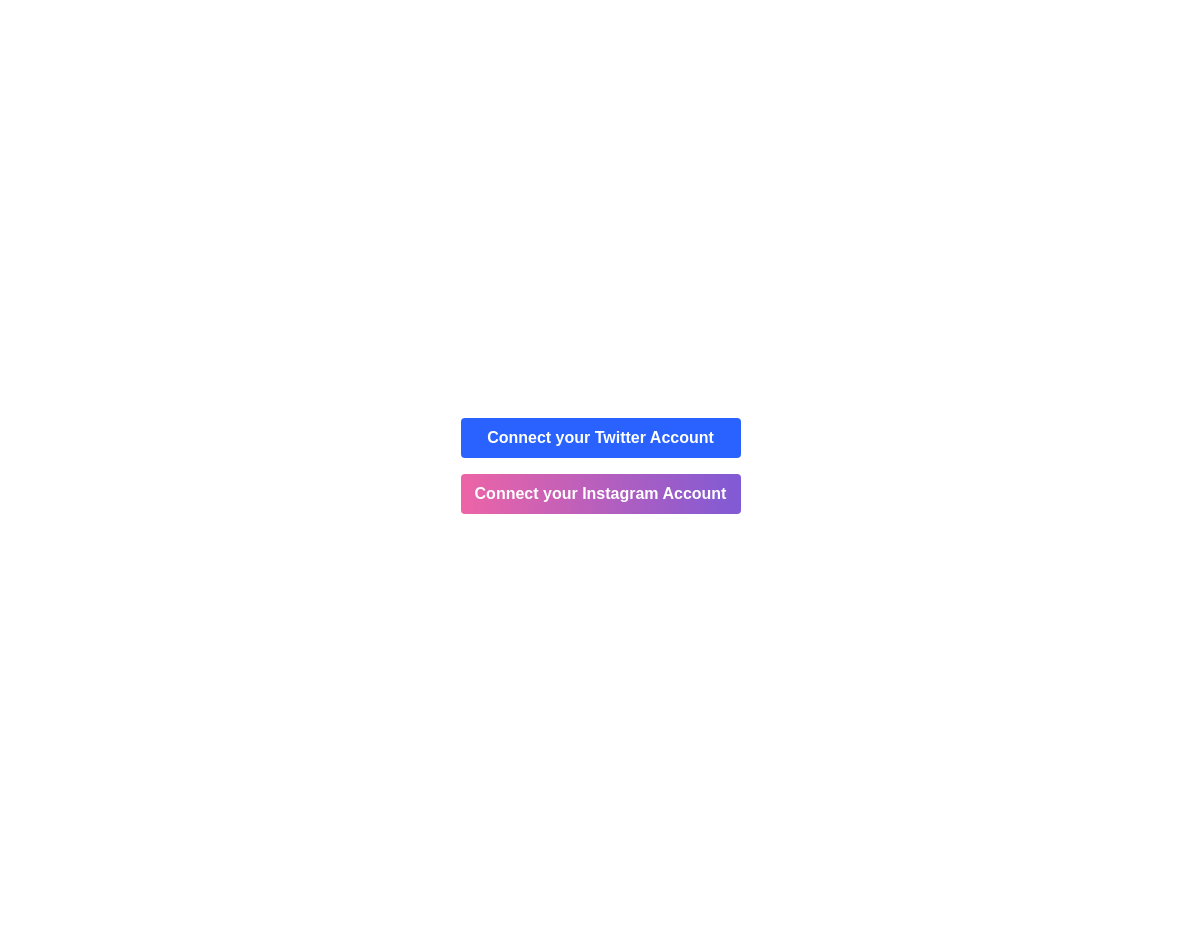 scroll, scrollTop: 0, scrollLeft: 0, axis: both 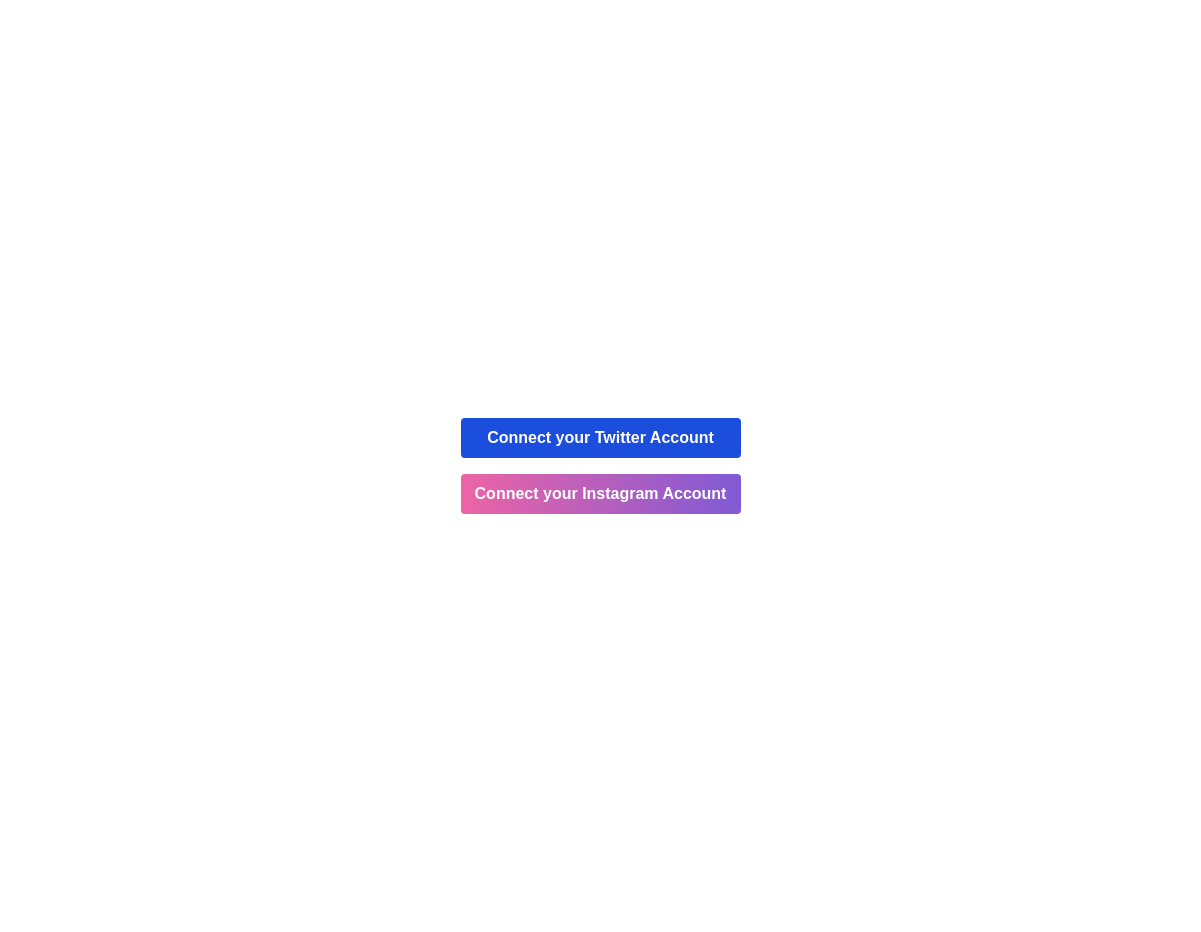 click on "Connect your Twitter Account" at bounding box center [601, 438] 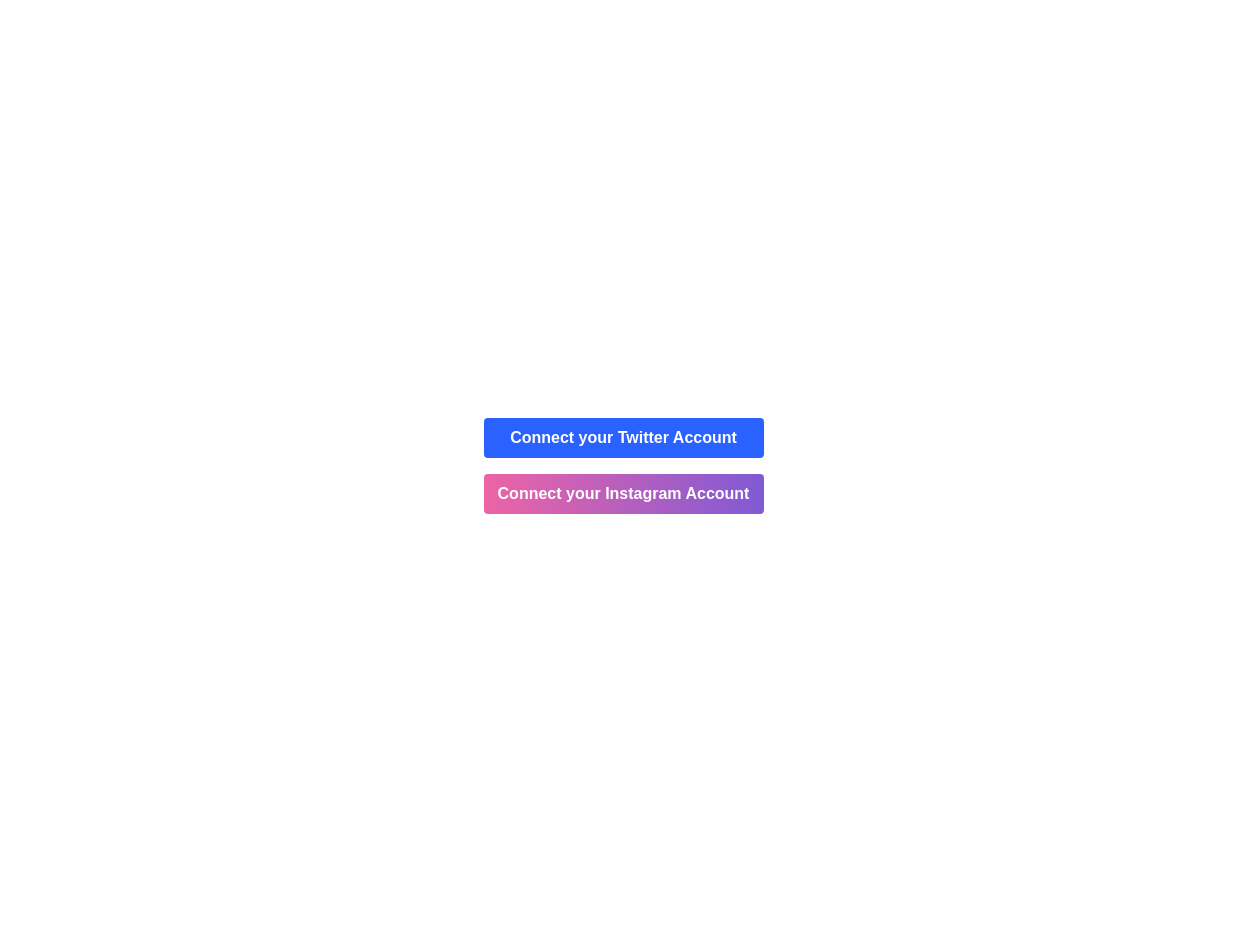 scroll, scrollTop: 0, scrollLeft: 0, axis: both 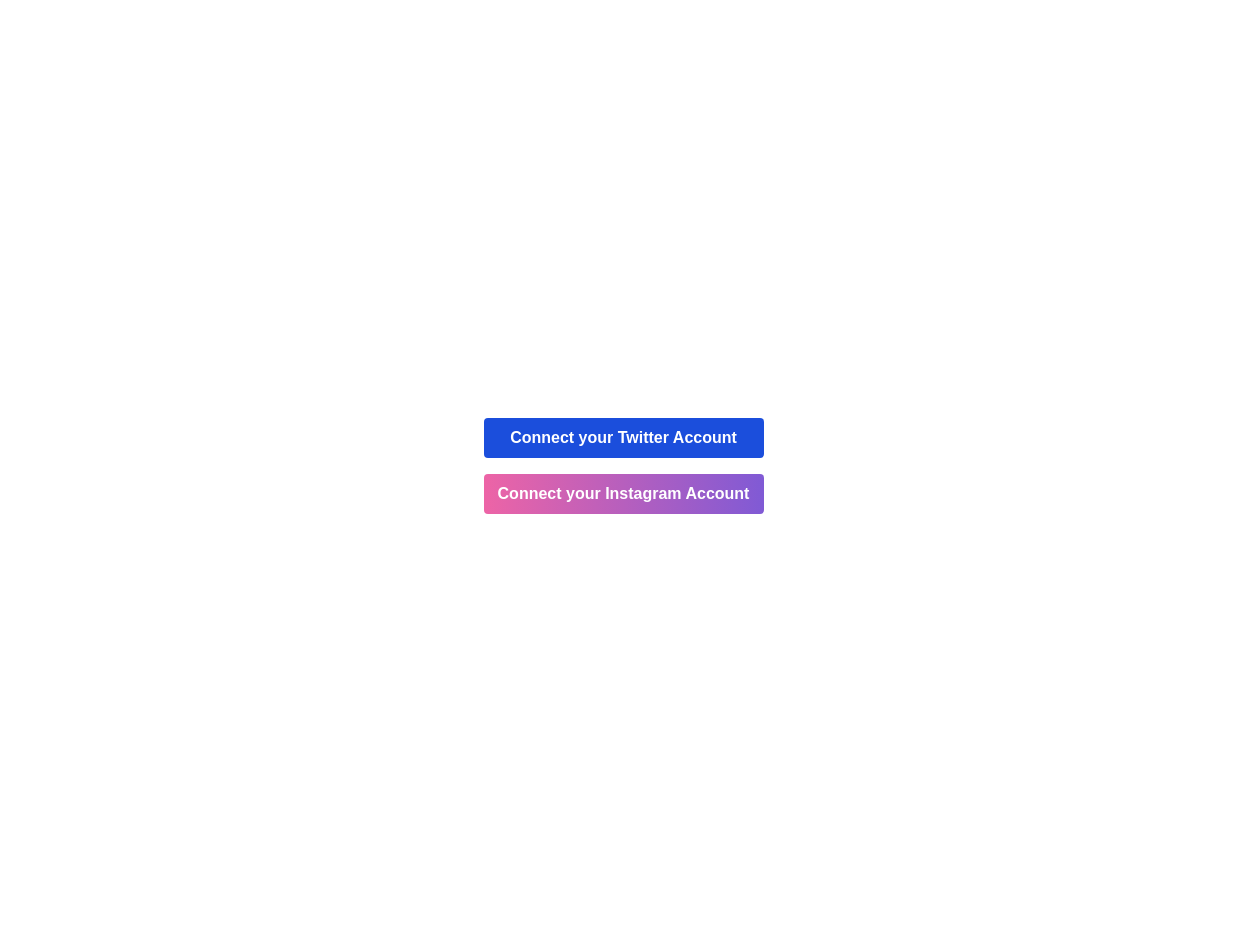 click on "Connect your Twitter Account" at bounding box center [624, 438] 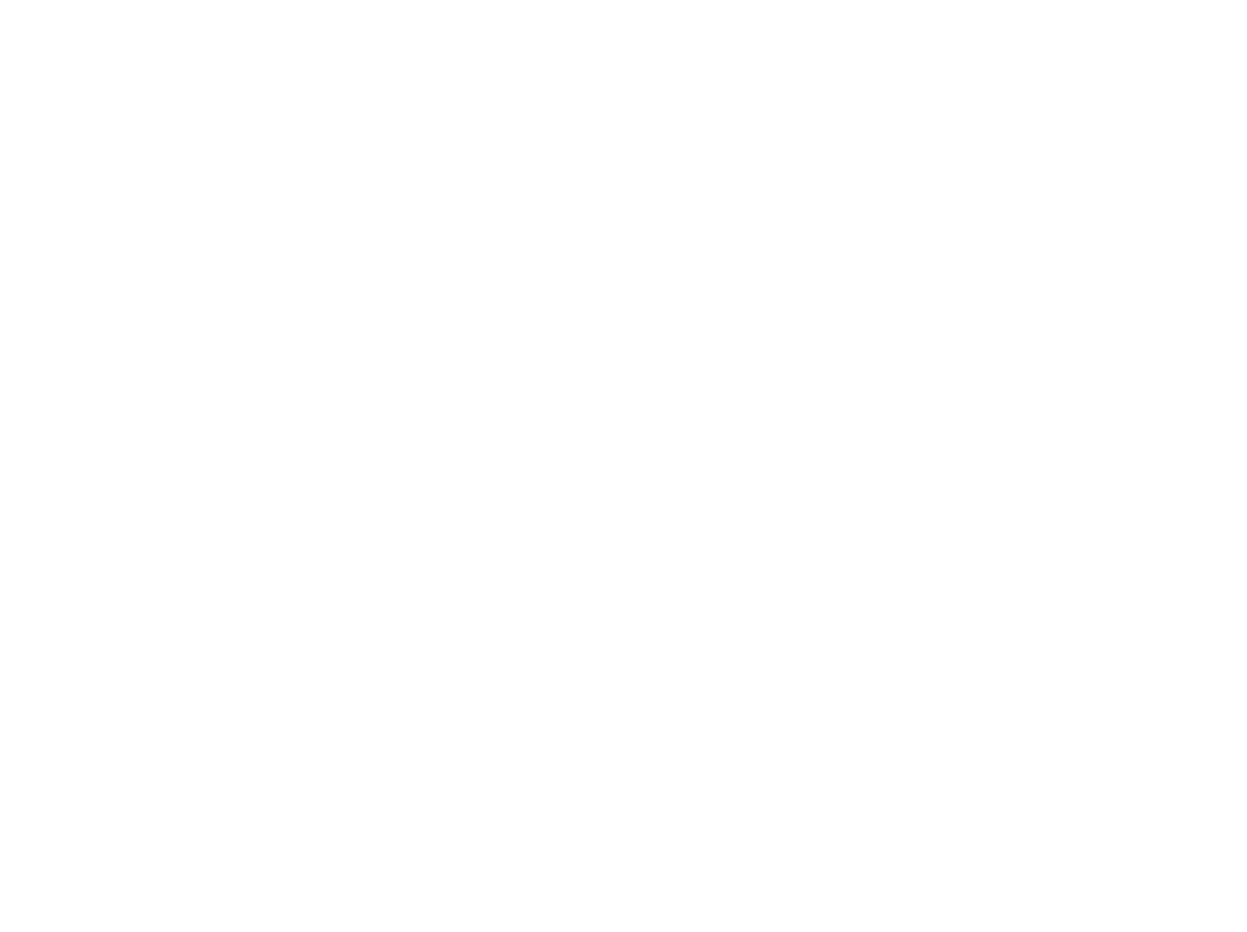 scroll, scrollTop: 0, scrollLeft: 0, axis: both 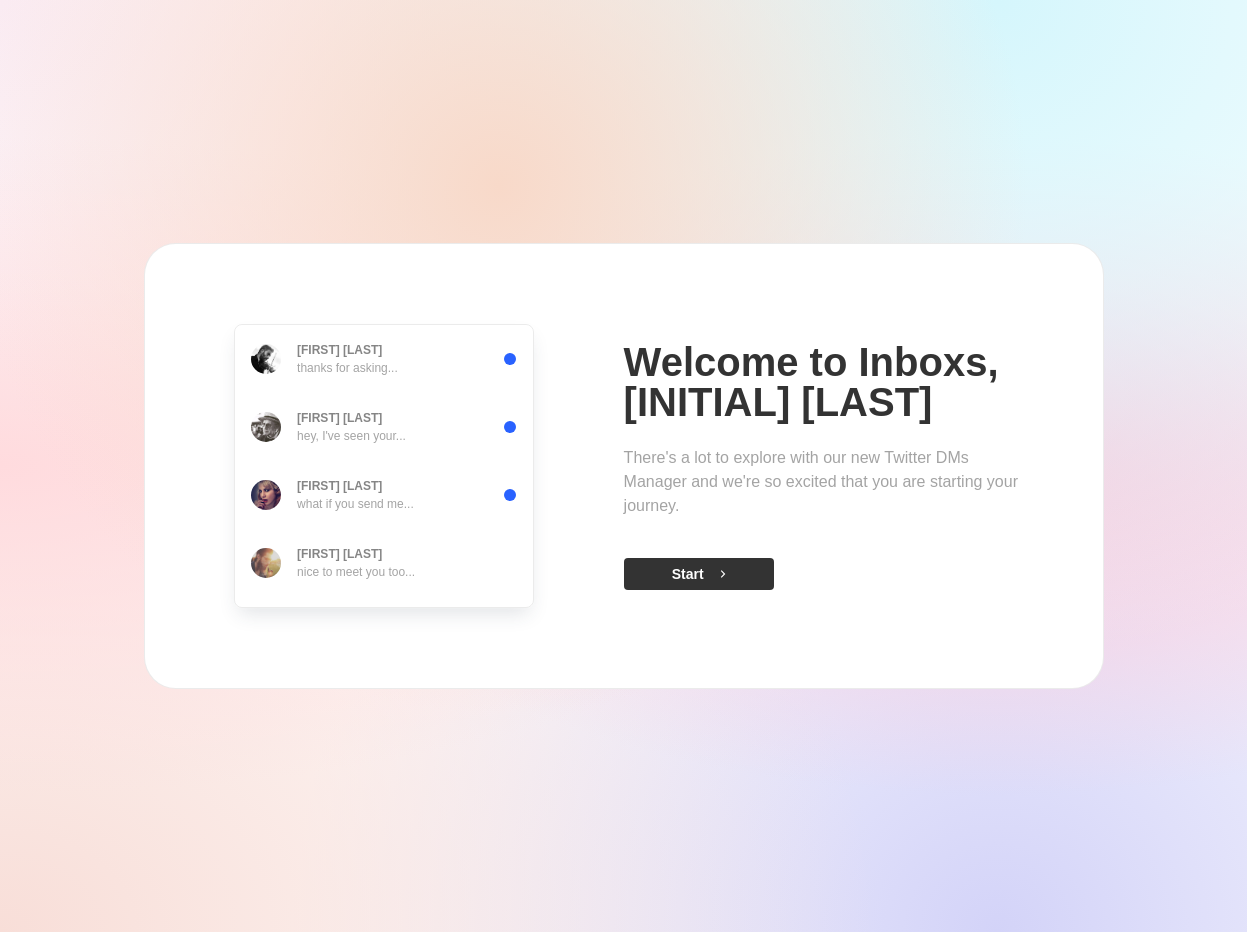 click 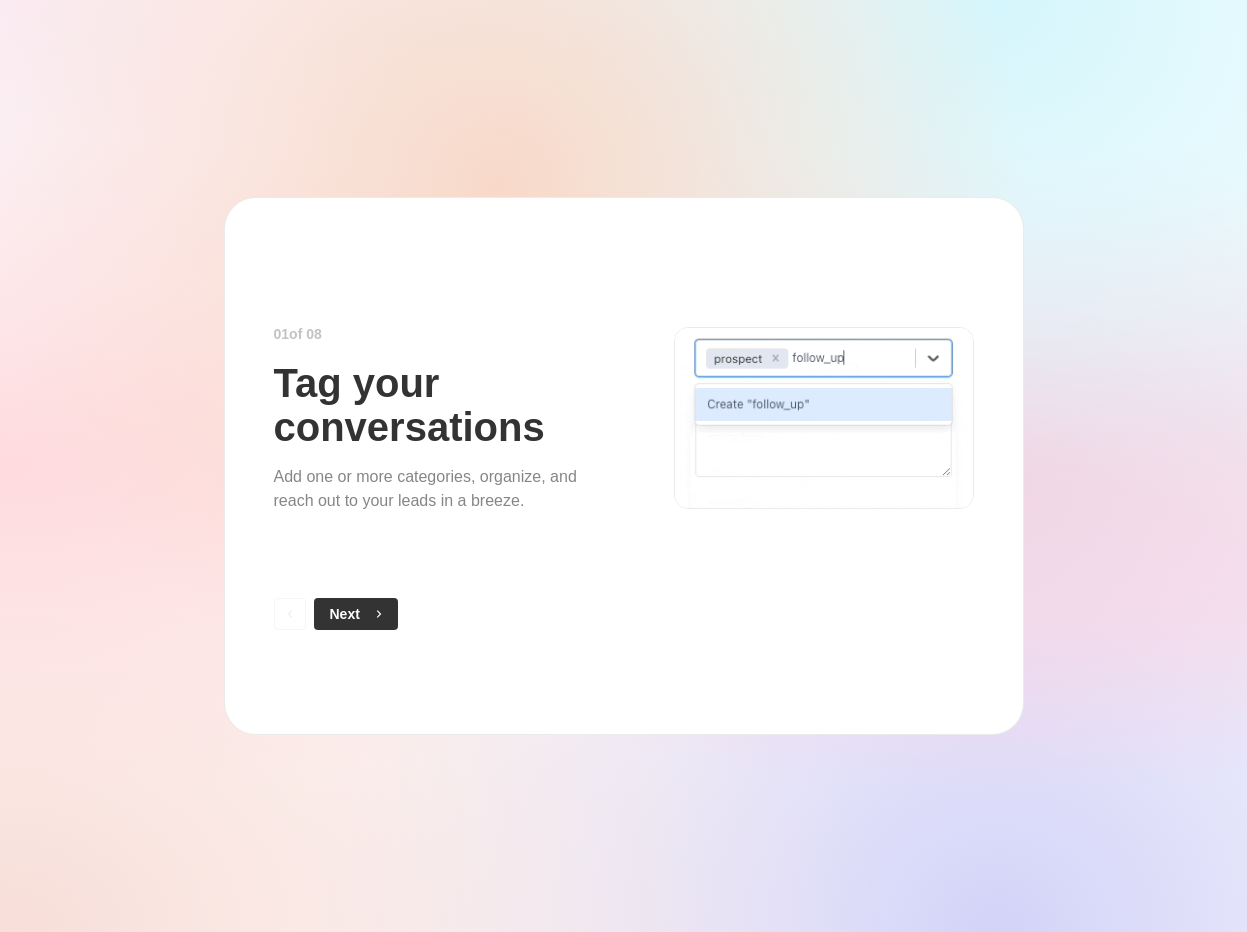 click on "Next" at bounding box center [356, 614] 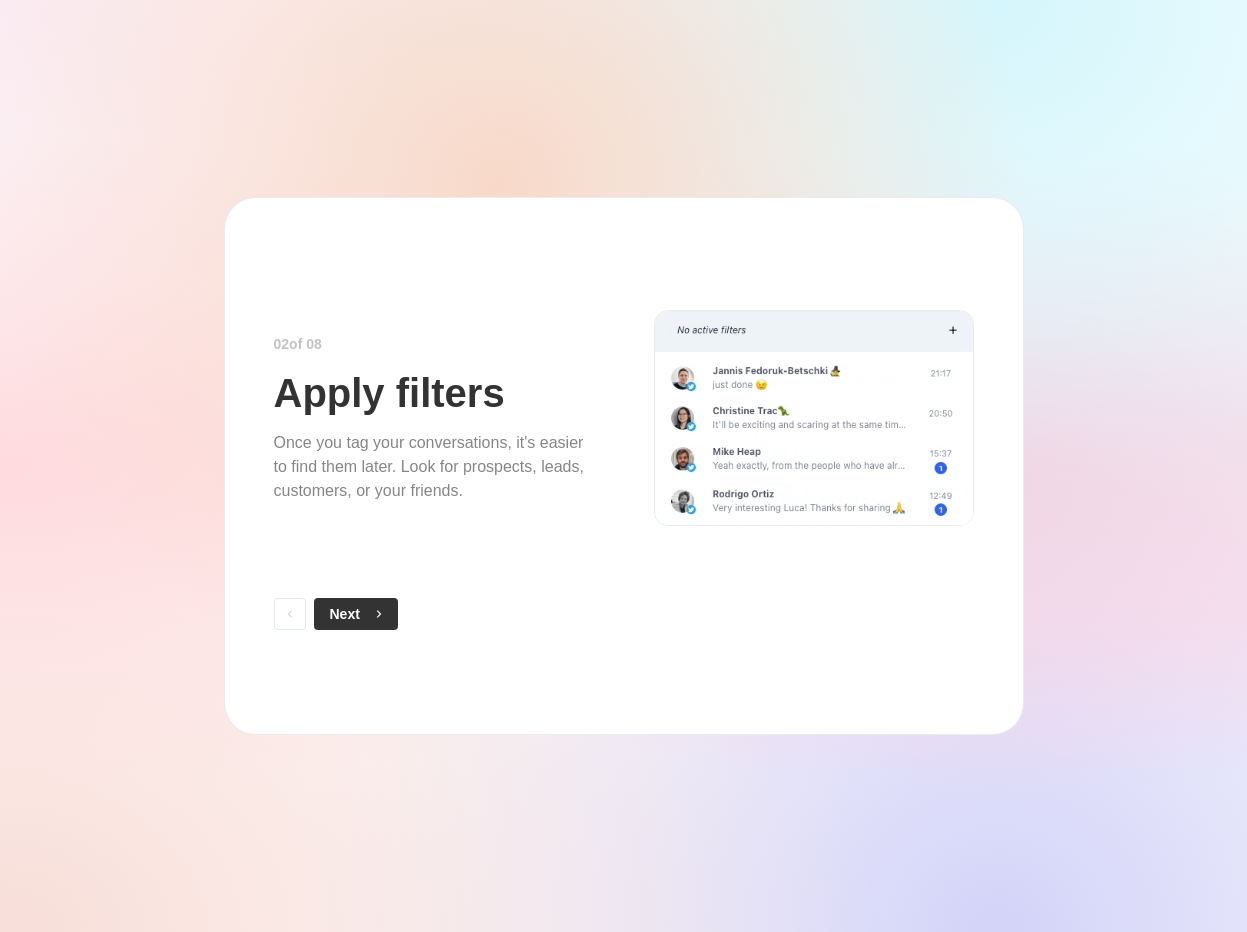 click on "Next" at bounding box center (356, 614) 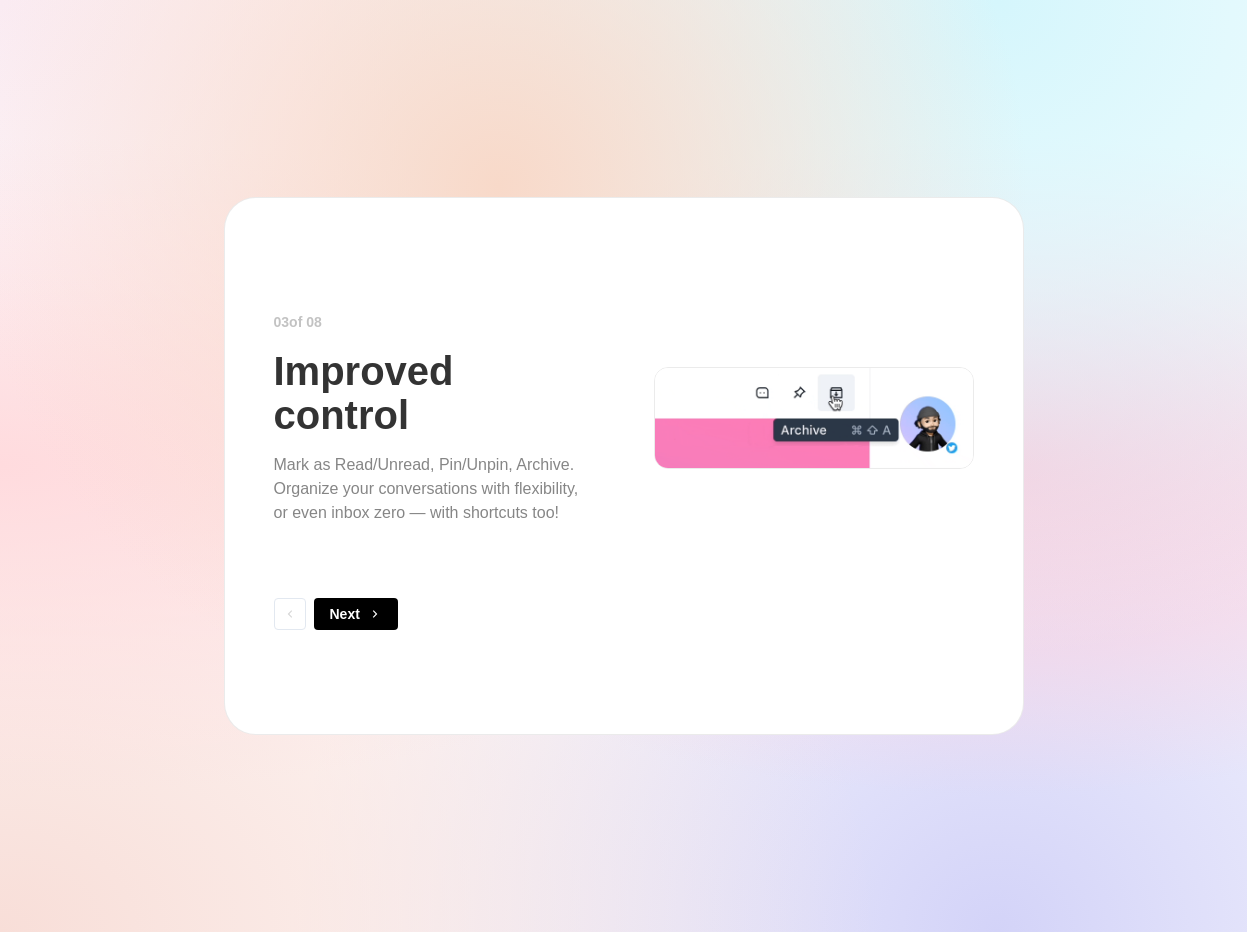 click on "Next" at bounding box center [356, 614] 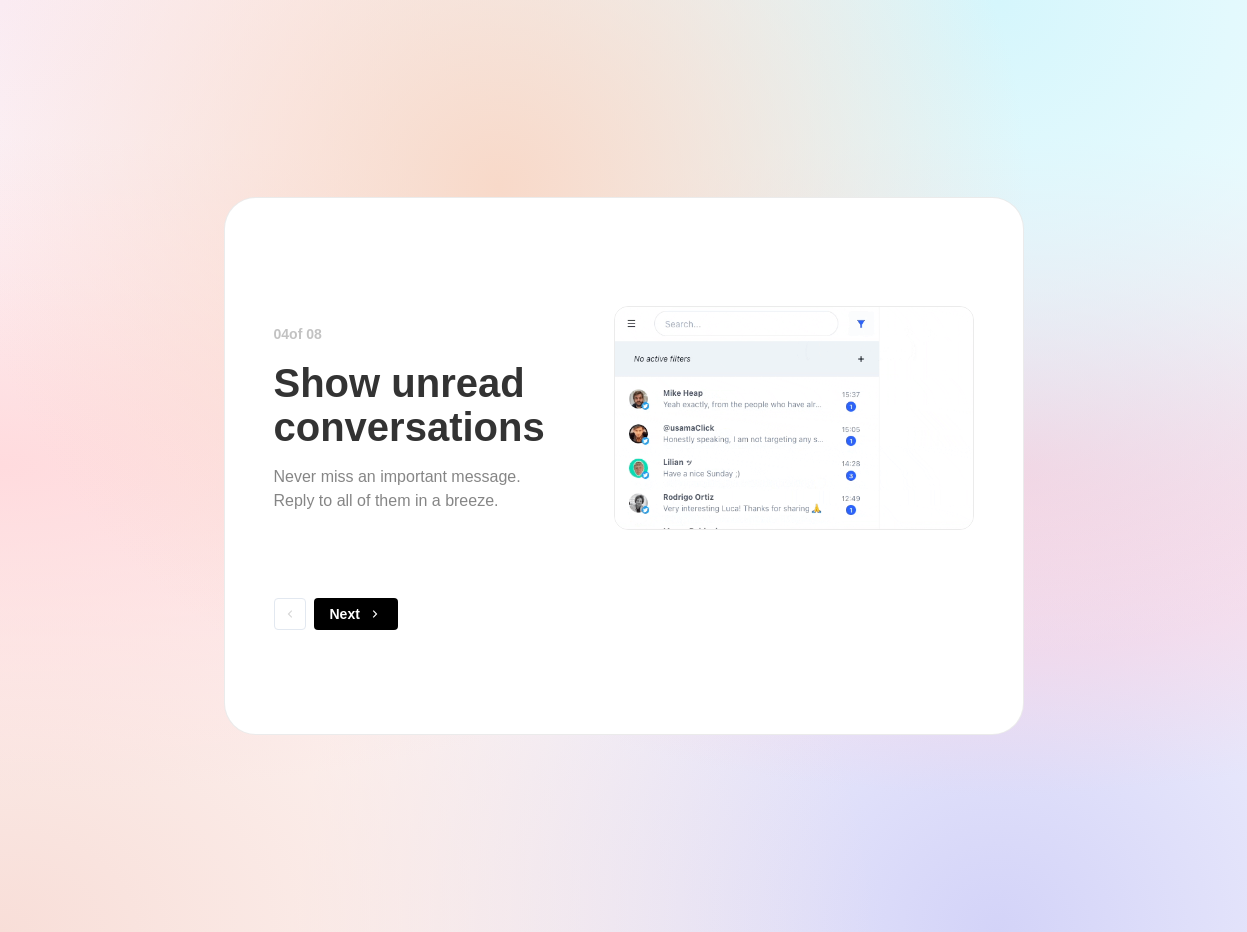 click on "Next" at bounding box center [356, 614] 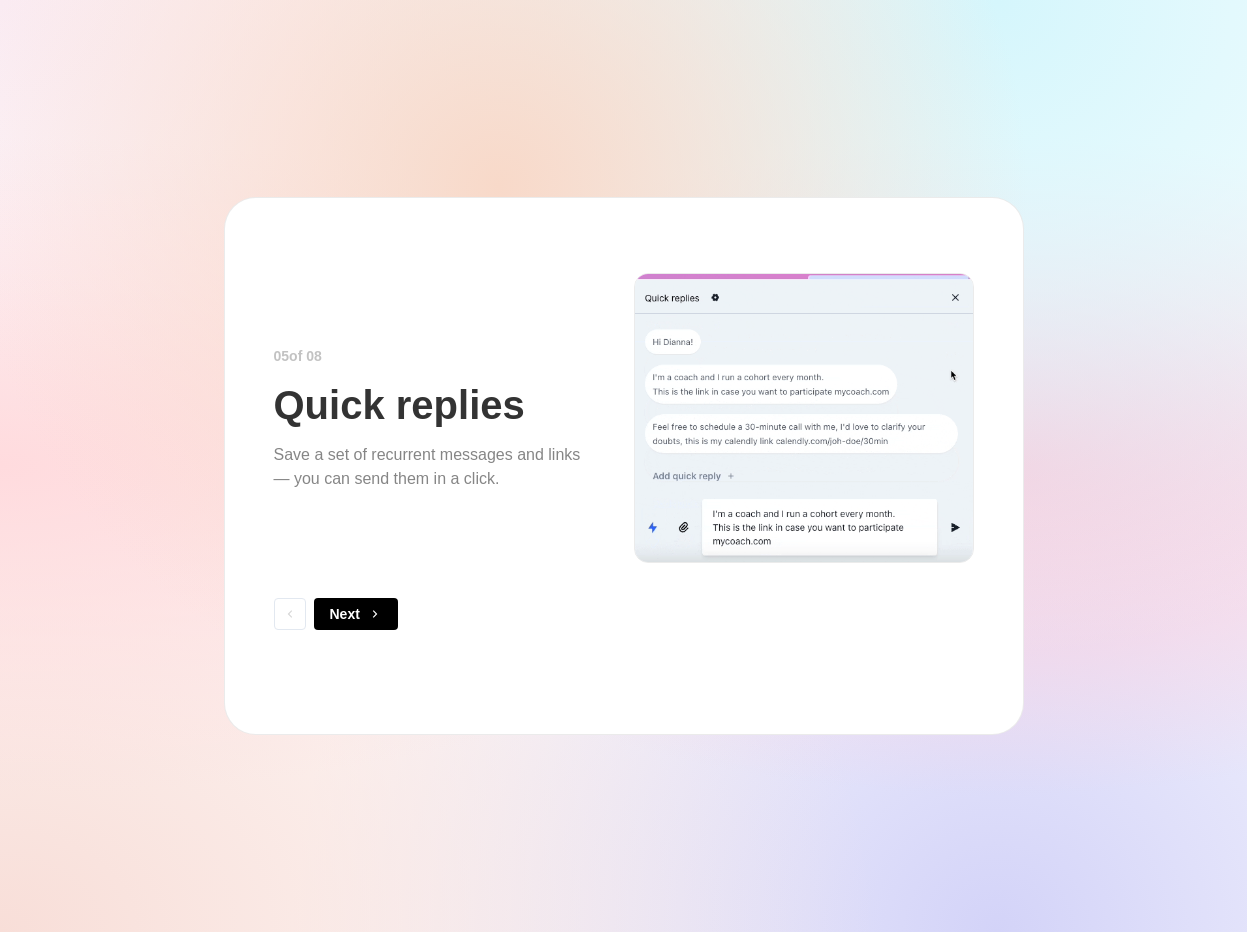 click on "Next" at bounding box center [356, 614] 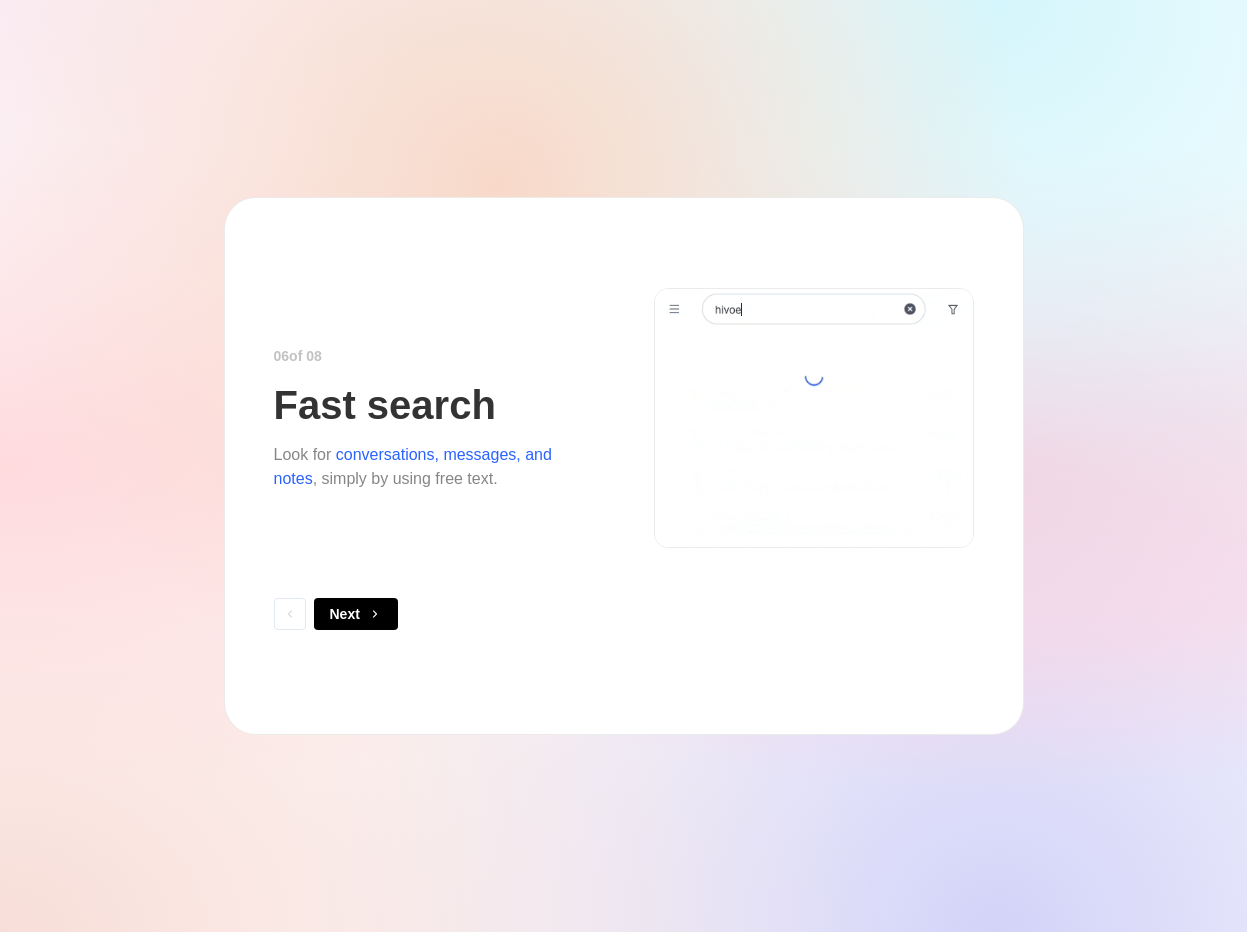 click on "Next" at bounding box center [356, 614] 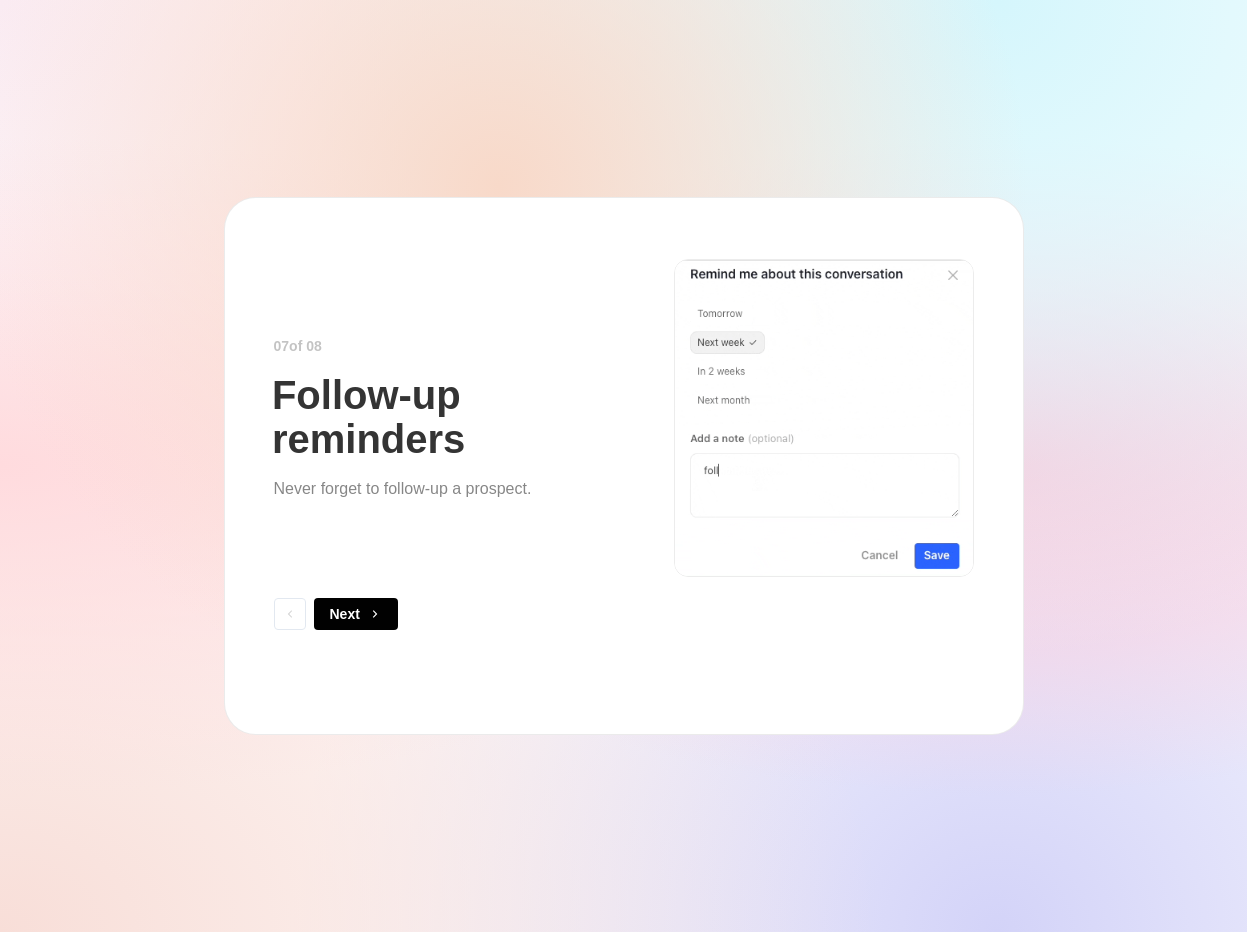 click on "Next" at bounding box center [356, 614] 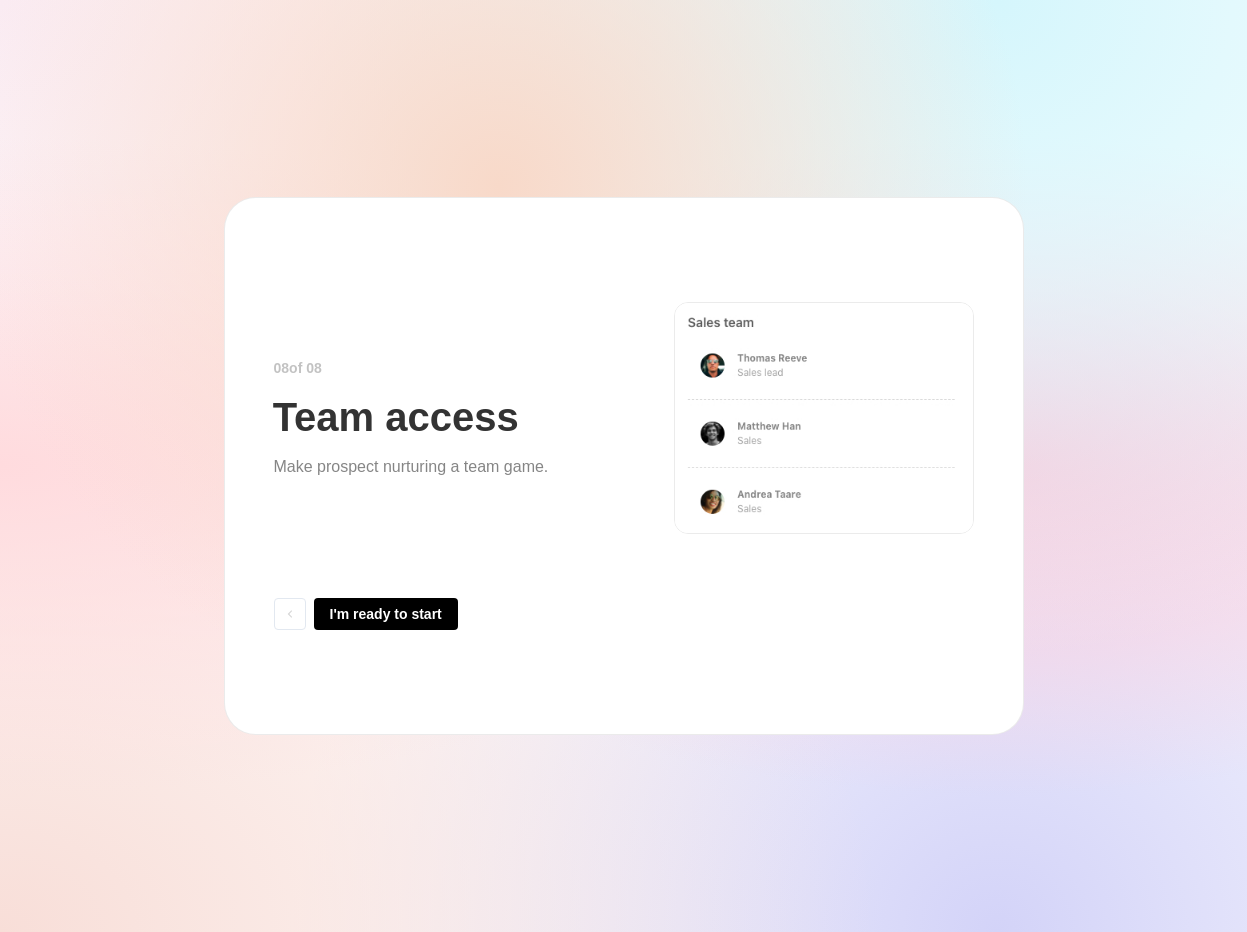 click on "I'm ready to start" at bounding box center [386, 614] 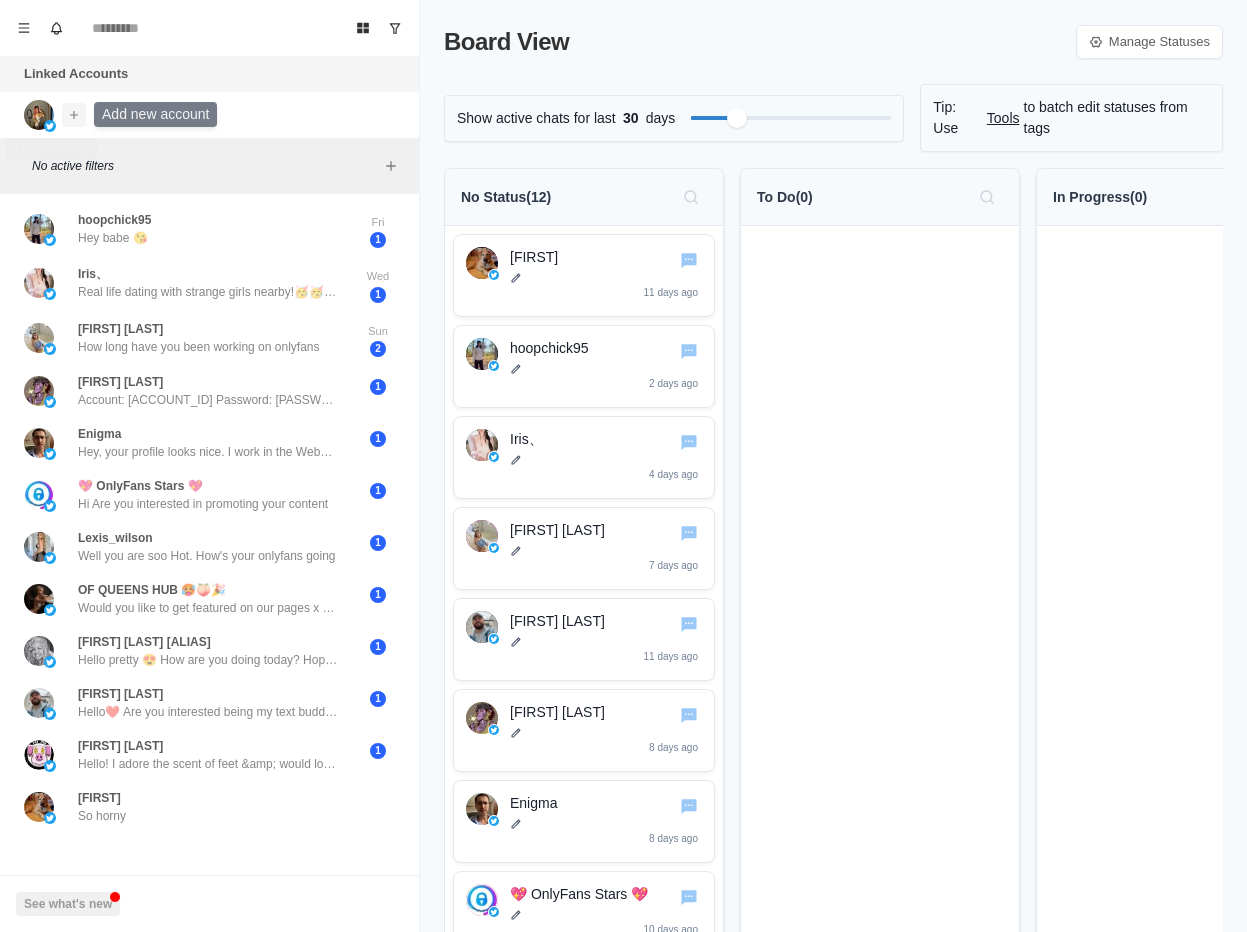 click 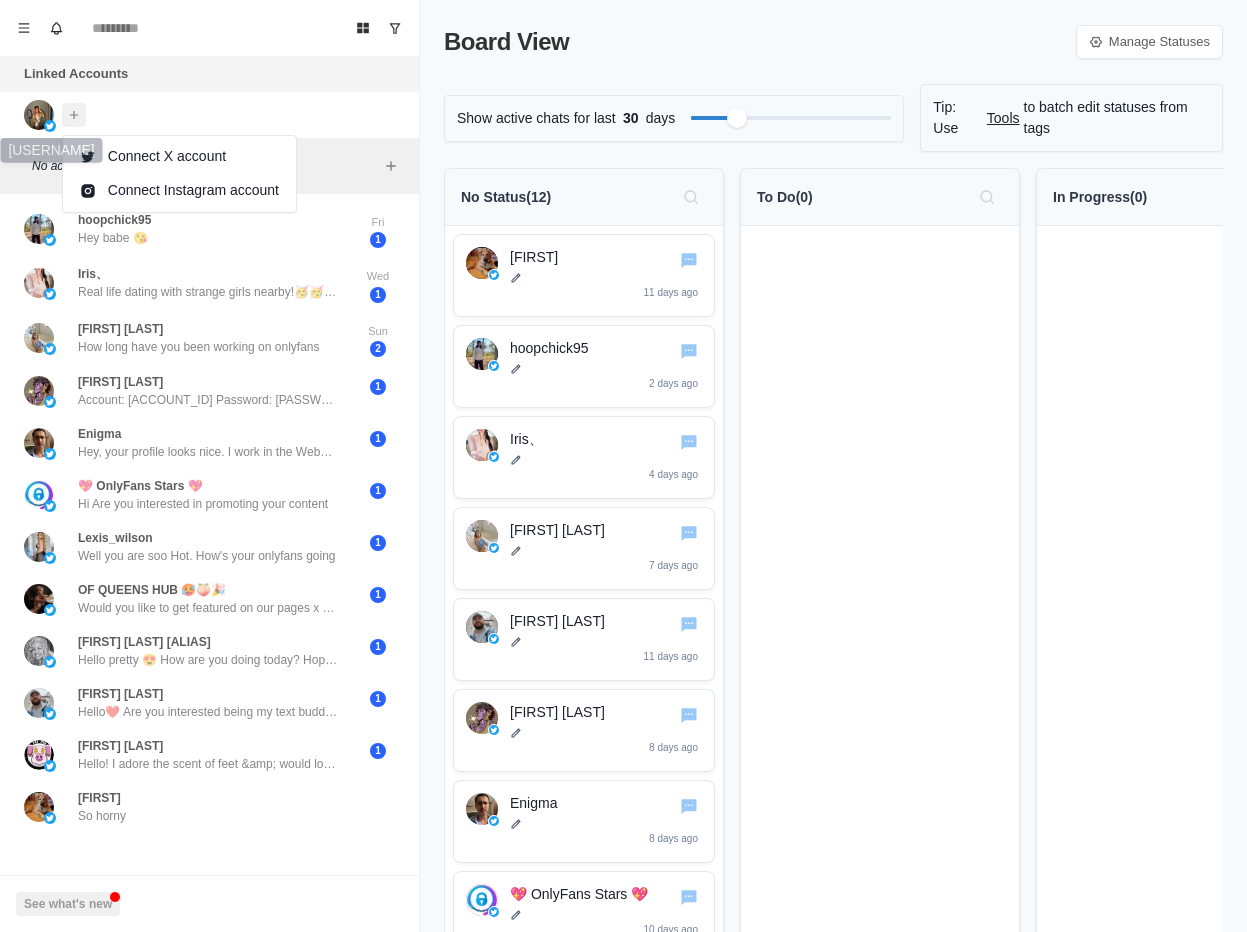 click at bounding box center [39, 115] 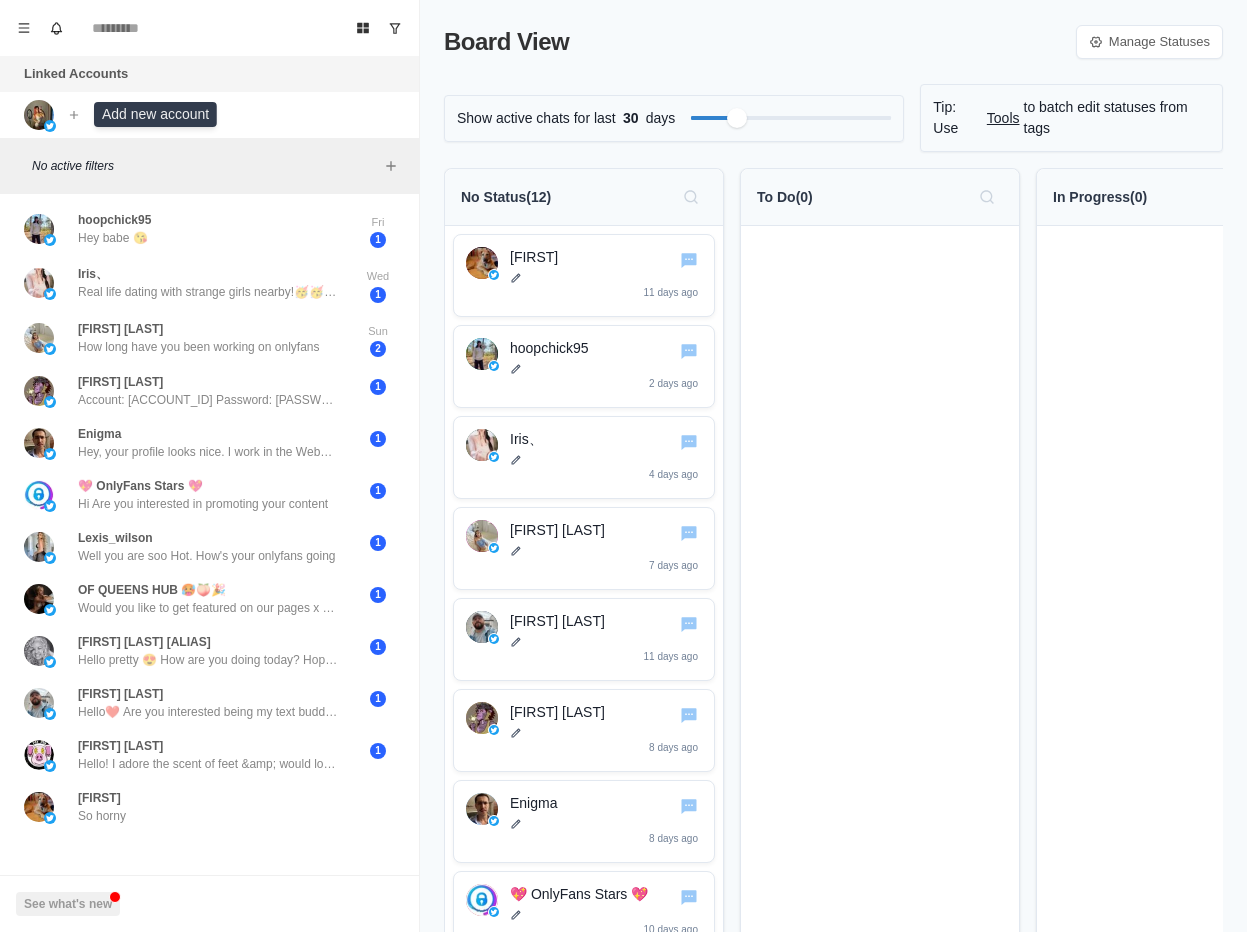 click at bounding box center [39, 115] 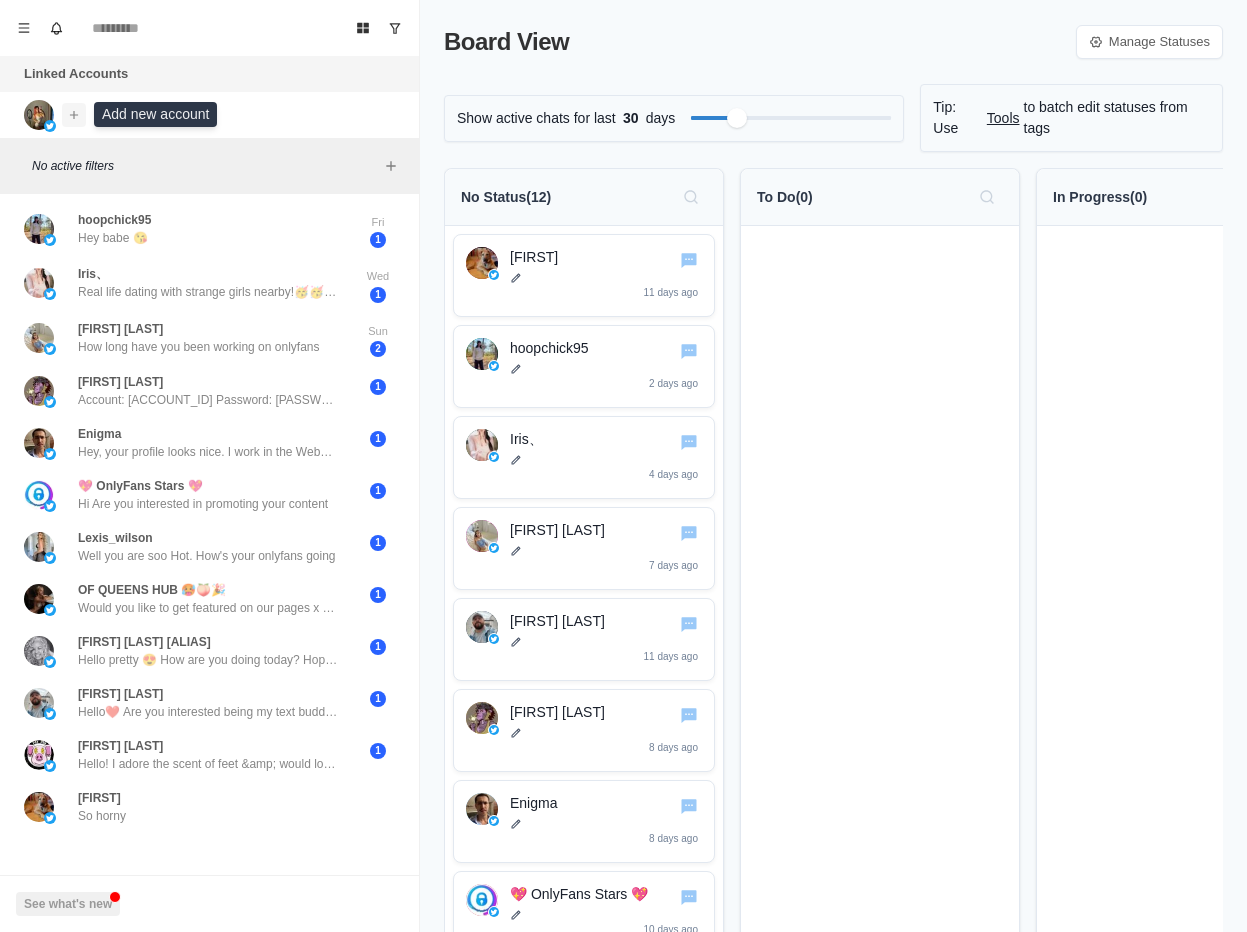 click 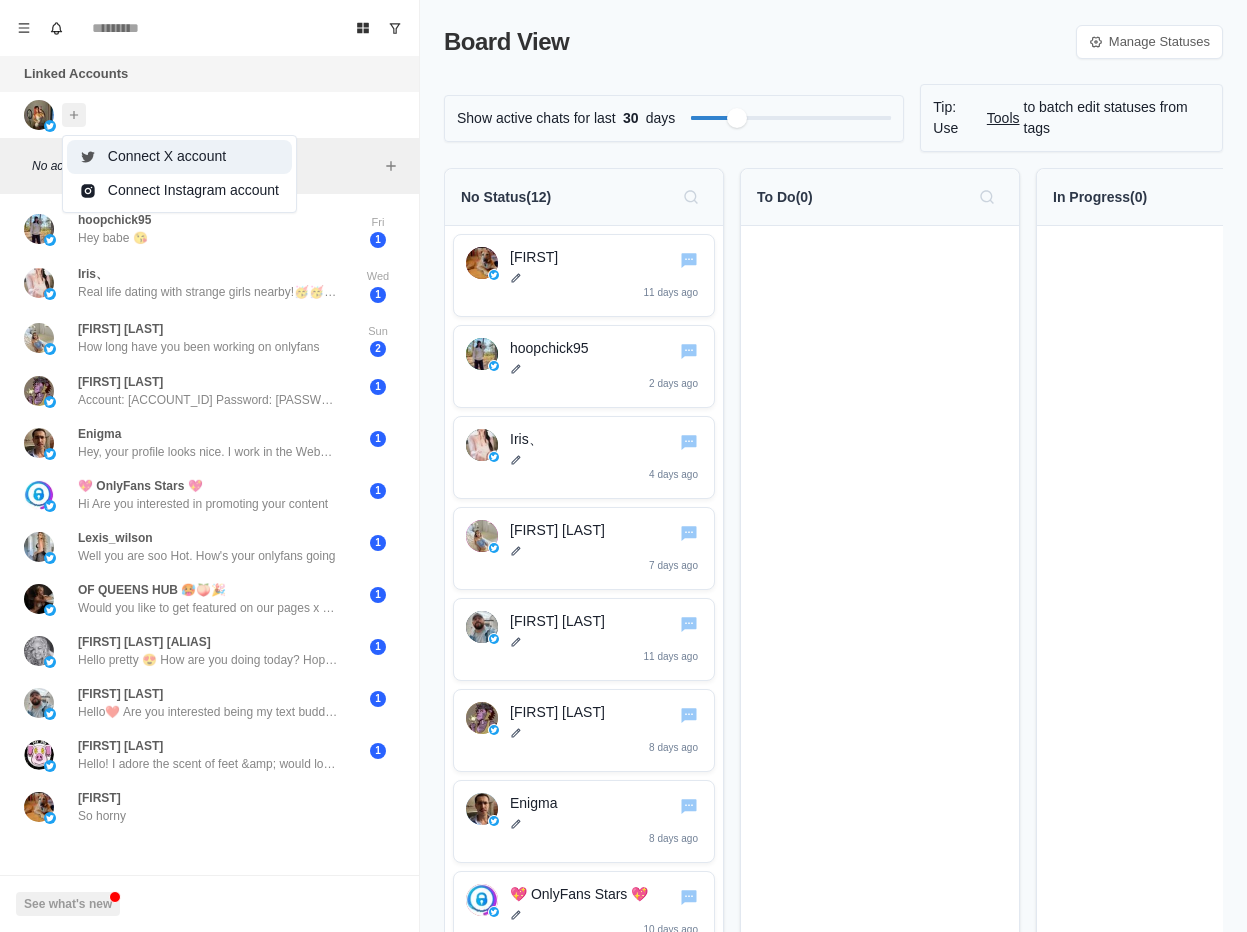 click on "Connect X account" at bounding box center [179, 157] 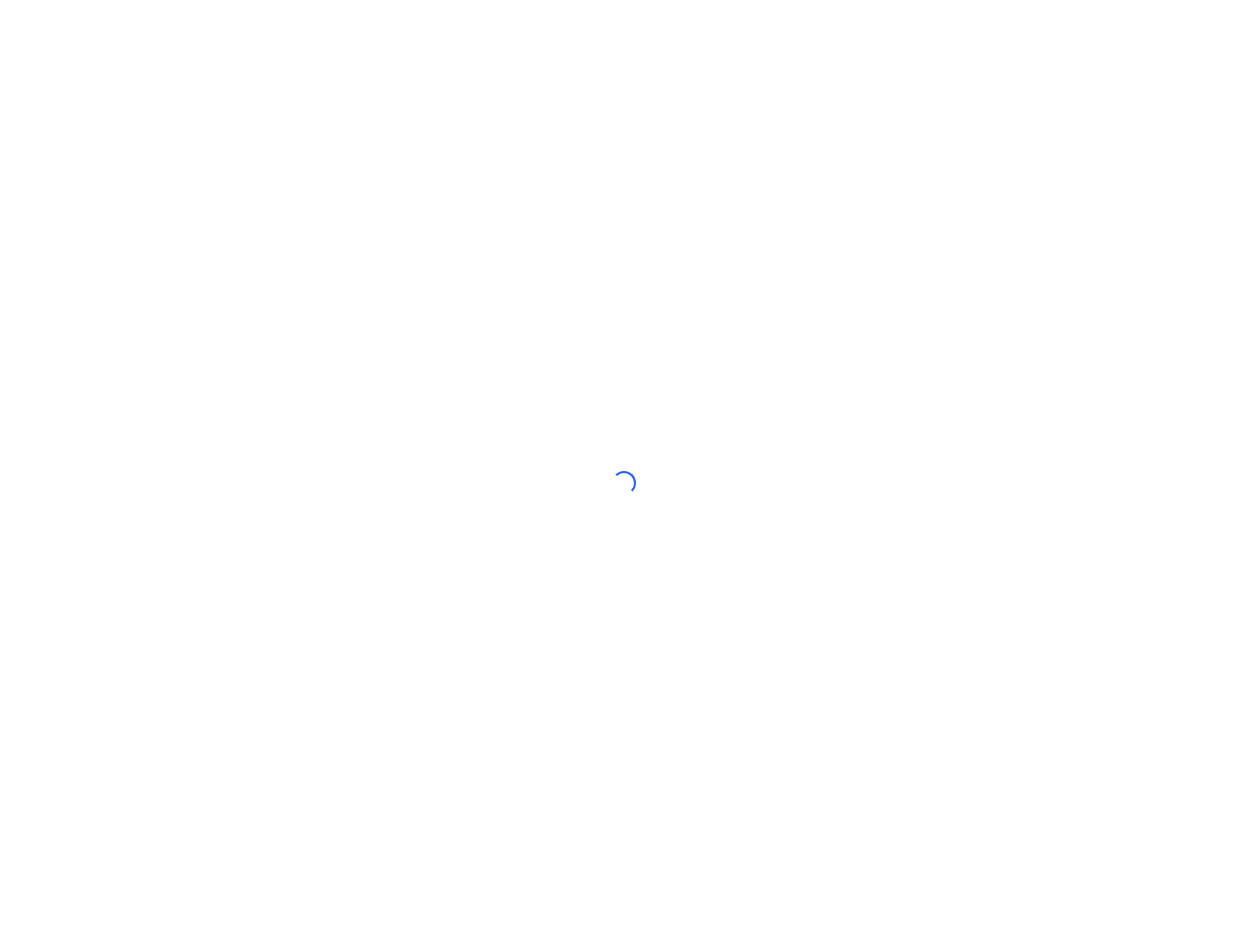 scroll, scrollTop: 0, scrollLeft: 0, axis: both 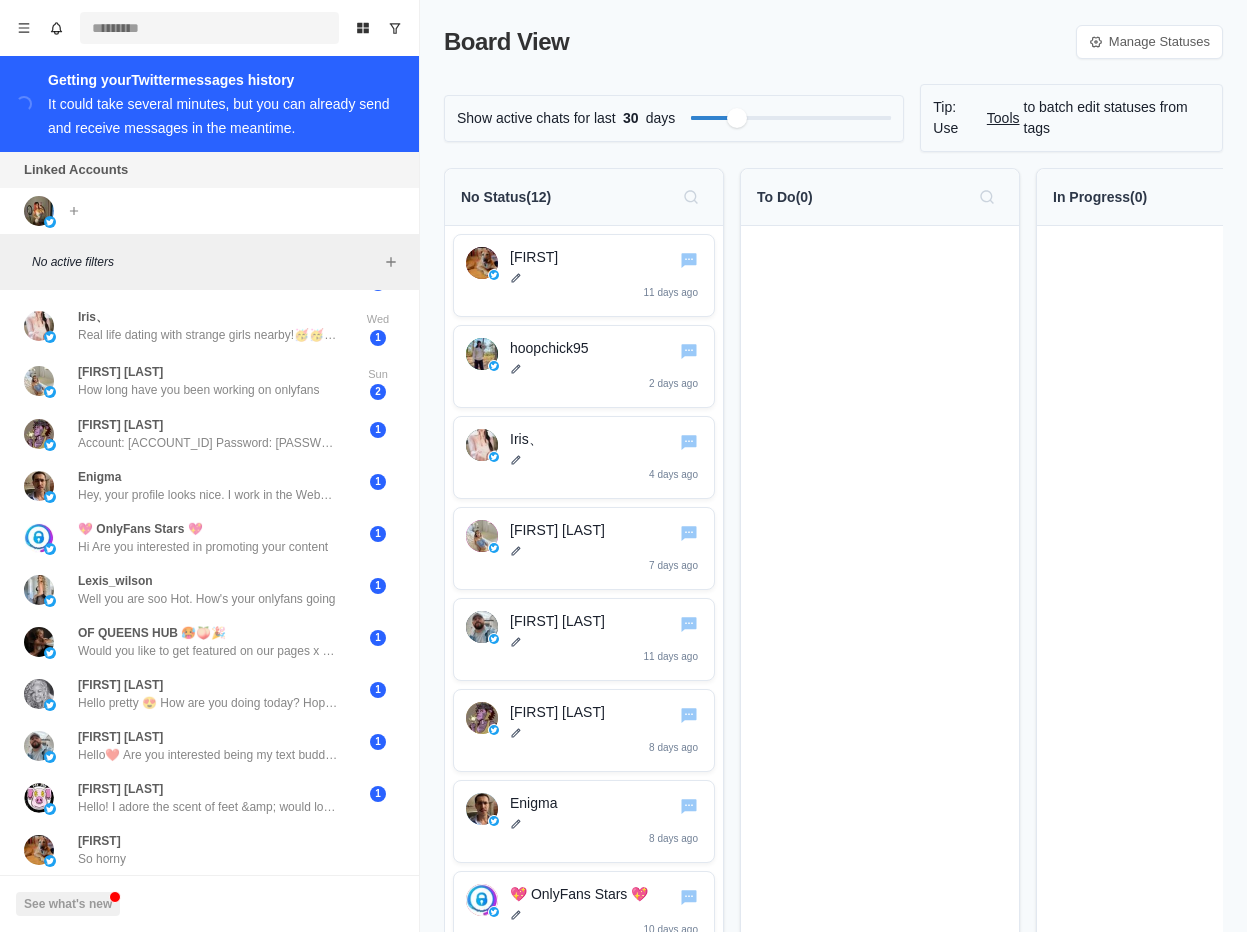 click at bounding box center (209, 28) 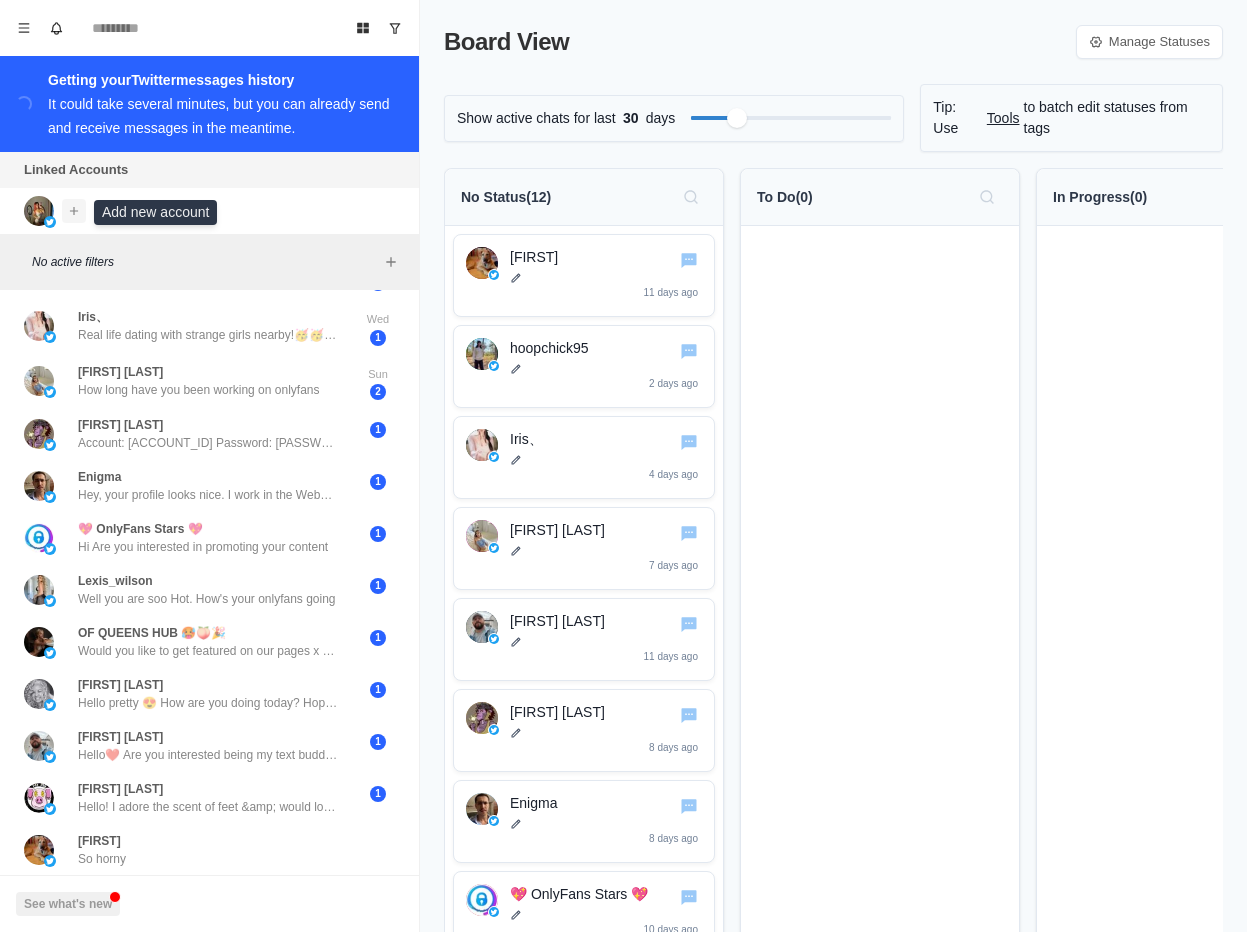 click at bounding box center (74, 211) 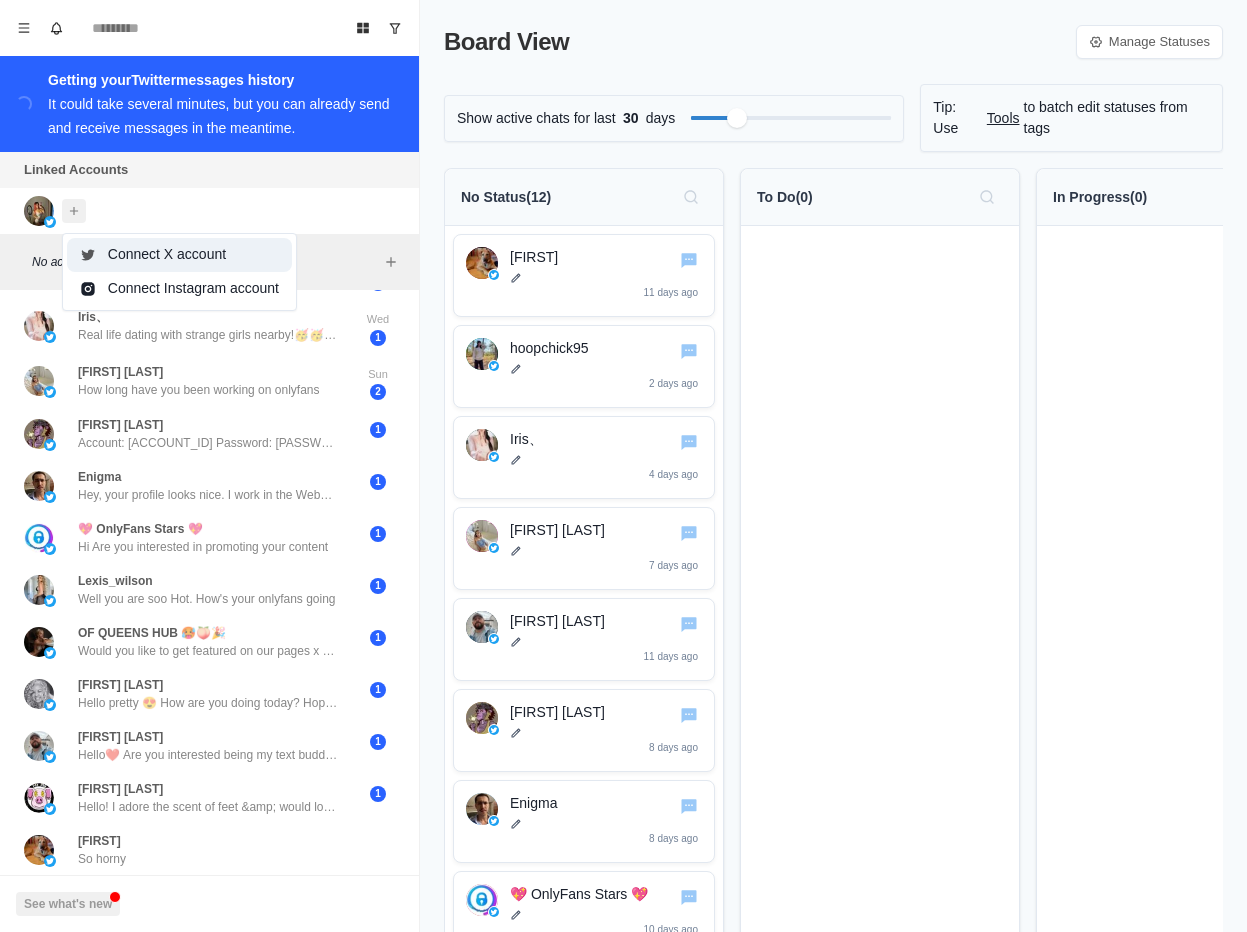 click on "Connect X account" at bounding box center (179, 255) 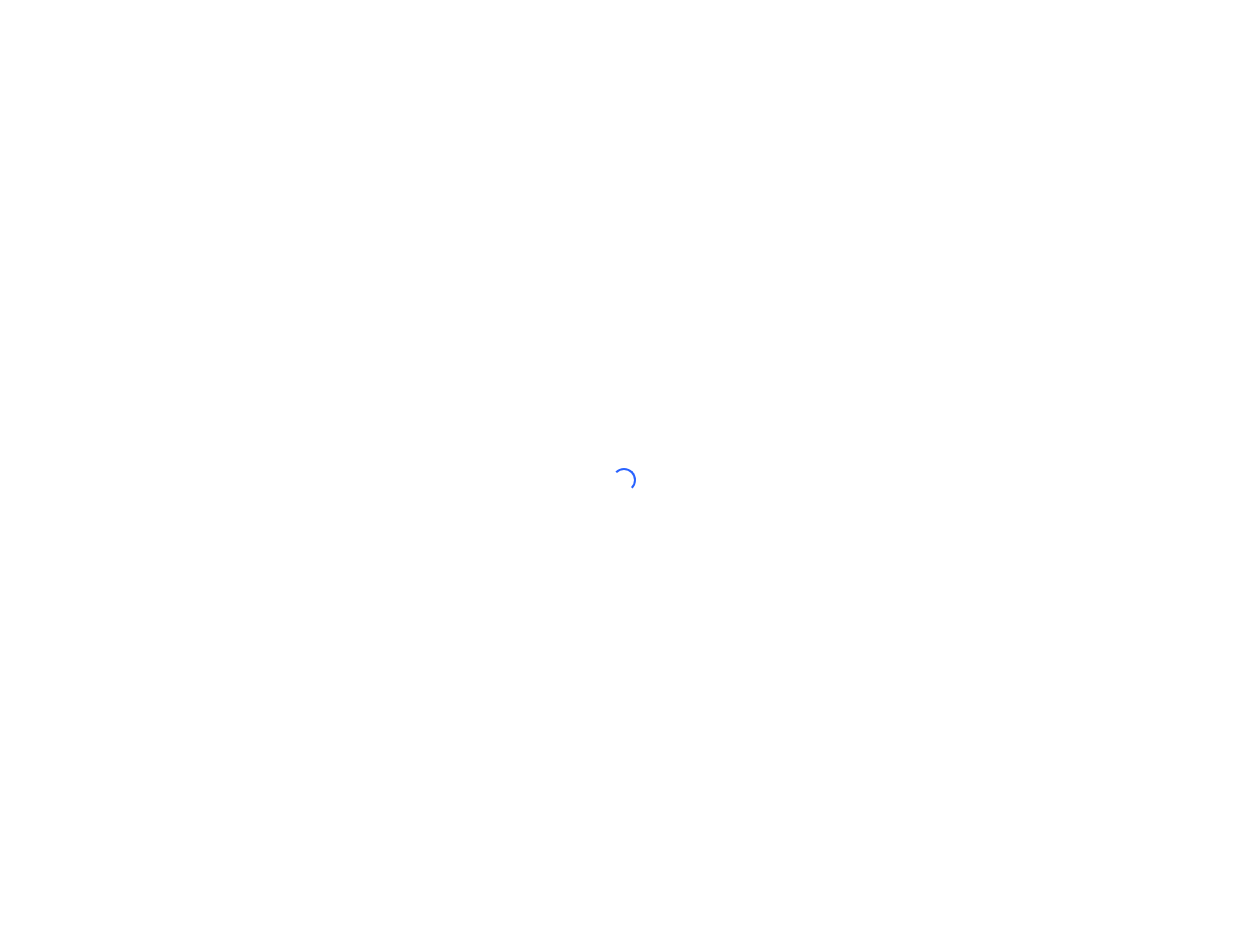 scroll, scrollTop: 0, scrollLeft: 0, axis: both 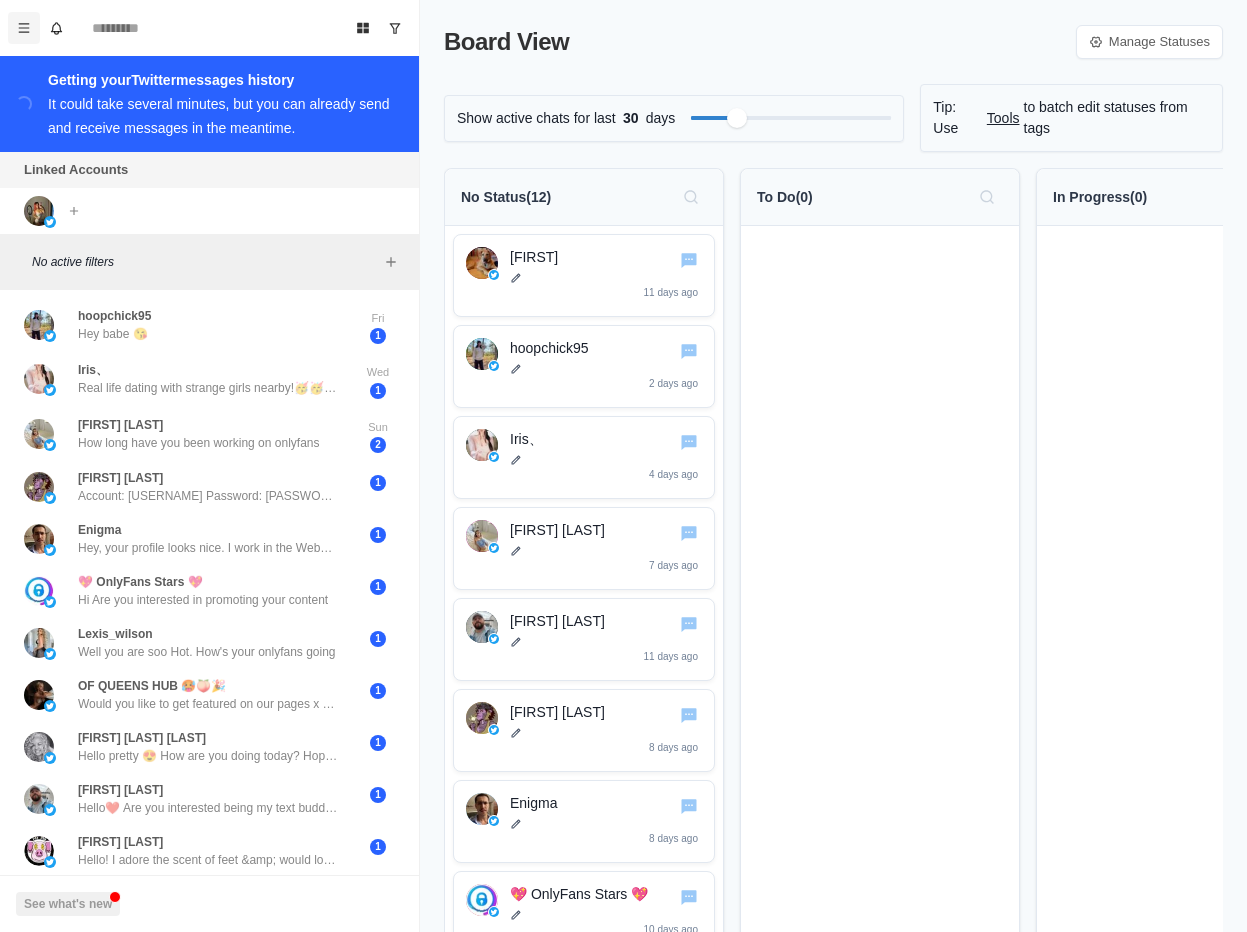 click 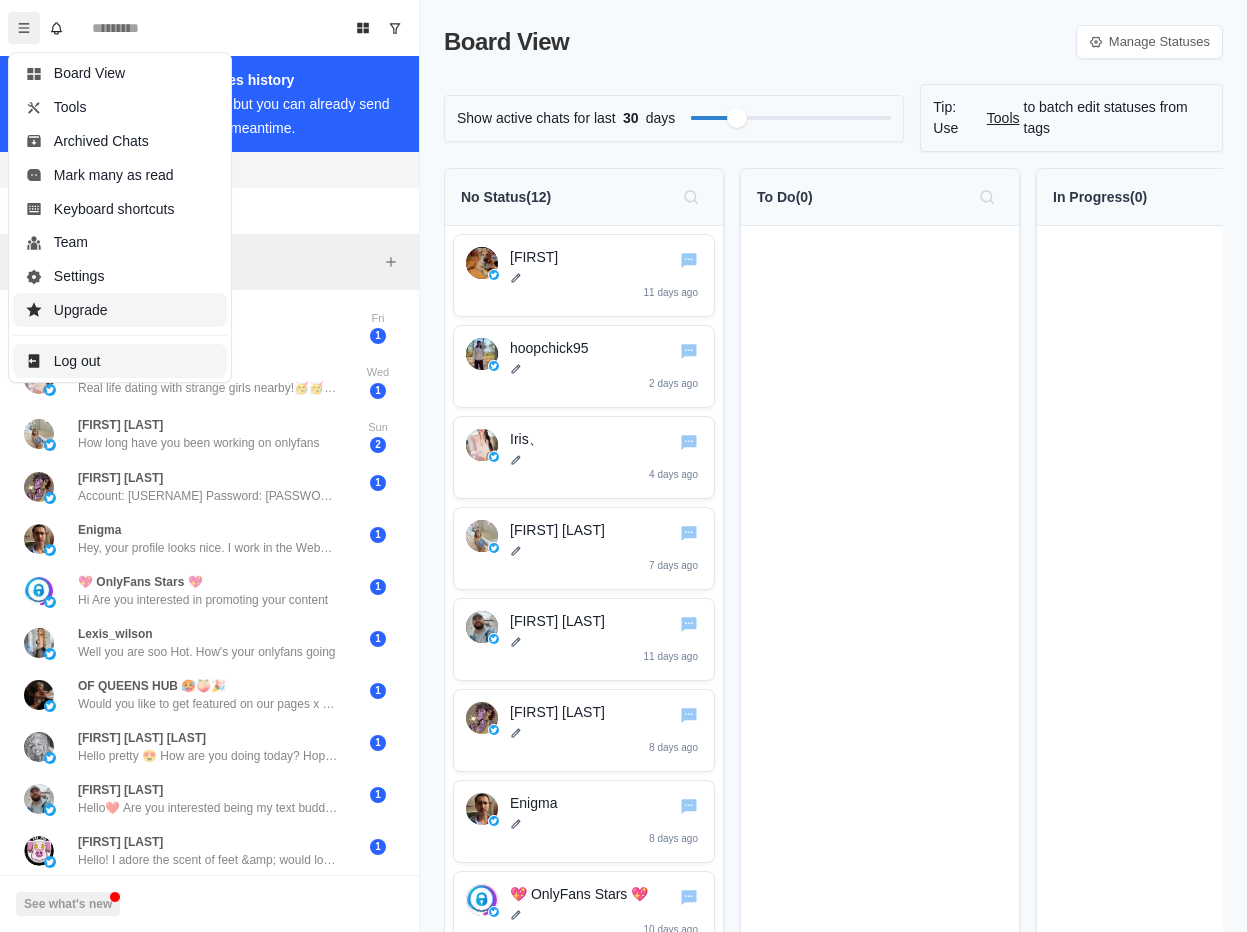 click on "Upgrade" at bounding box center (120, 310) 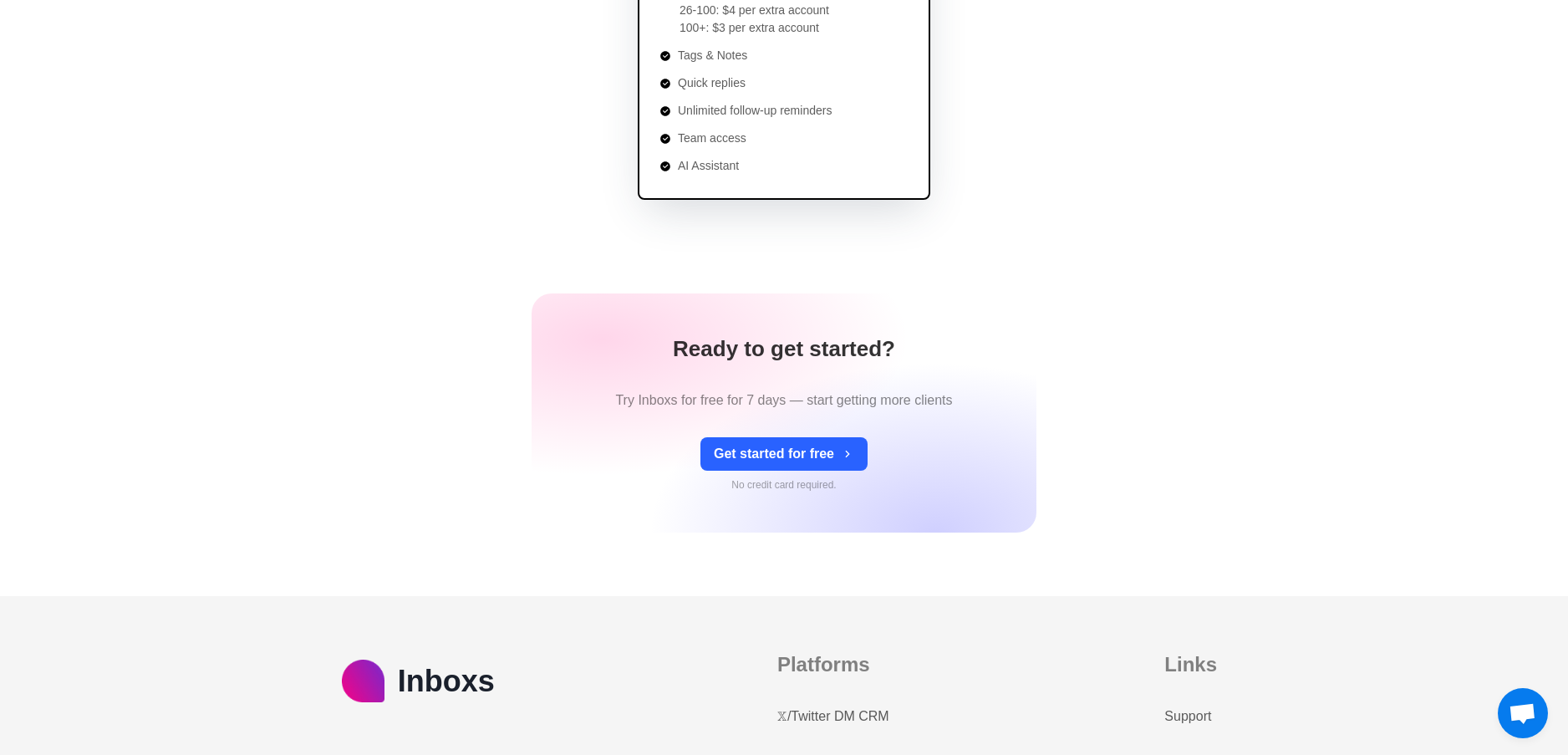 scroll, scrollTop: 689, scrollLeft: 0, axis: vertical 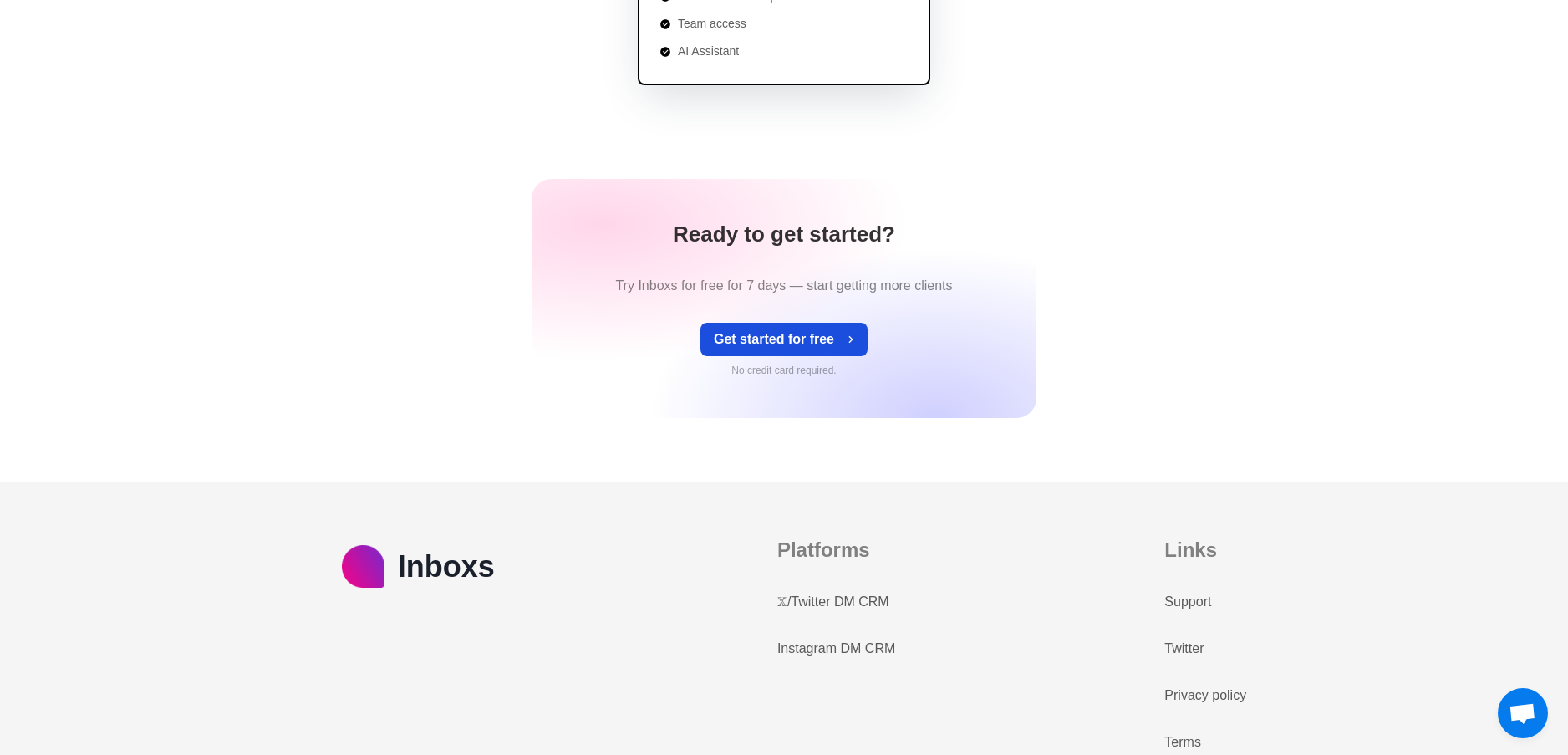 click on "Get started for free" at bounding box center [784, 339] 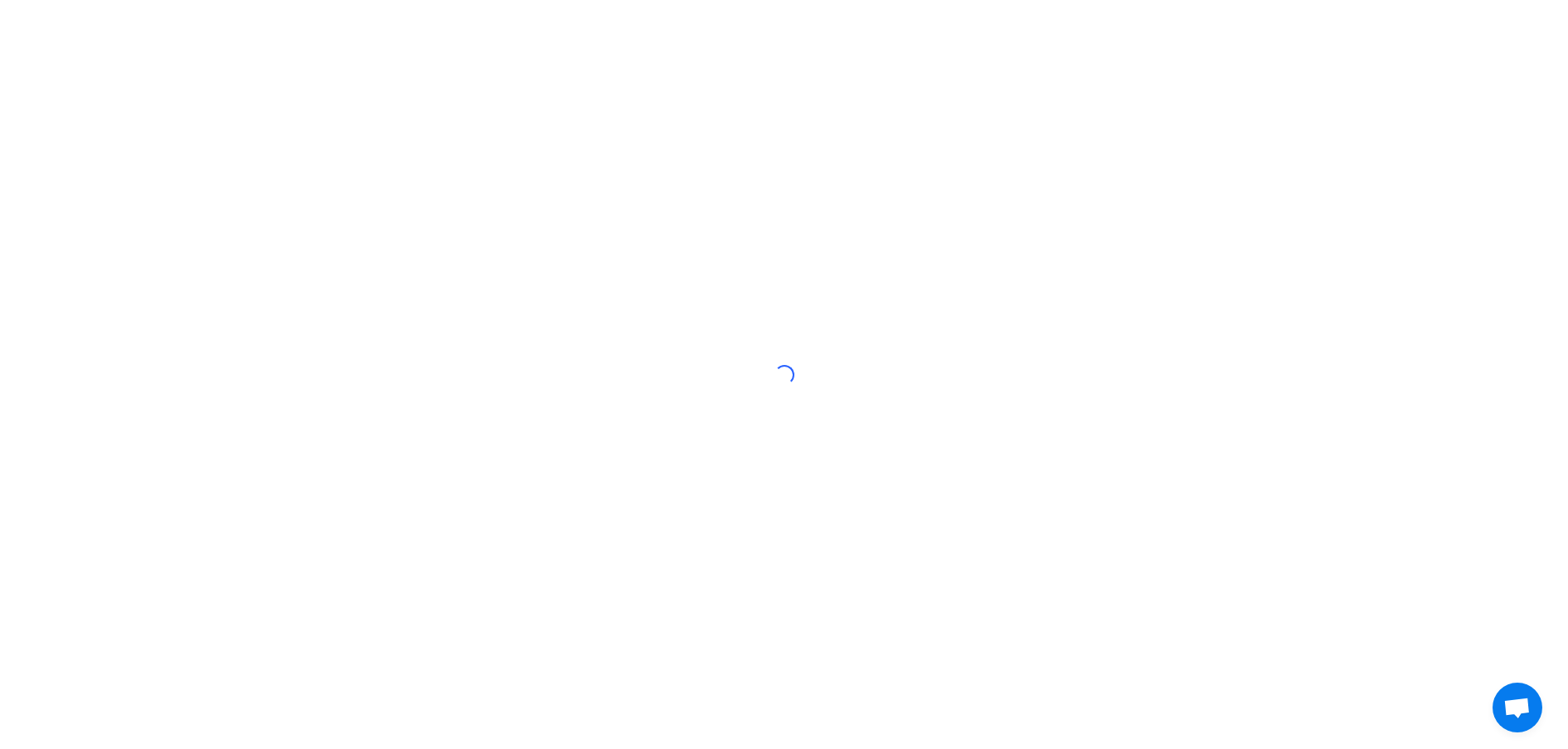 scroll, scrollTop: 0, scrollLeft: 0, axis: both 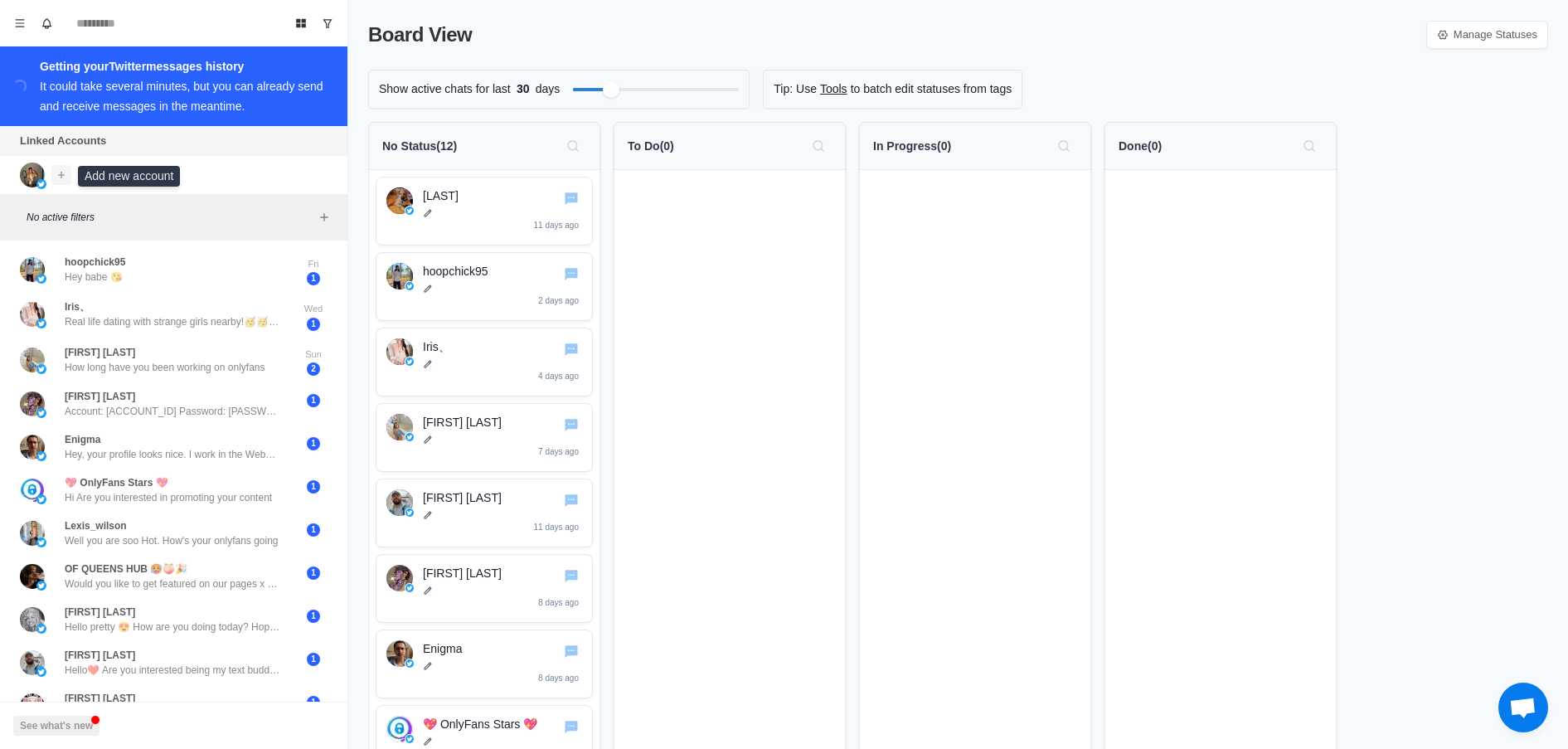 click at bounding box center [61, 175] 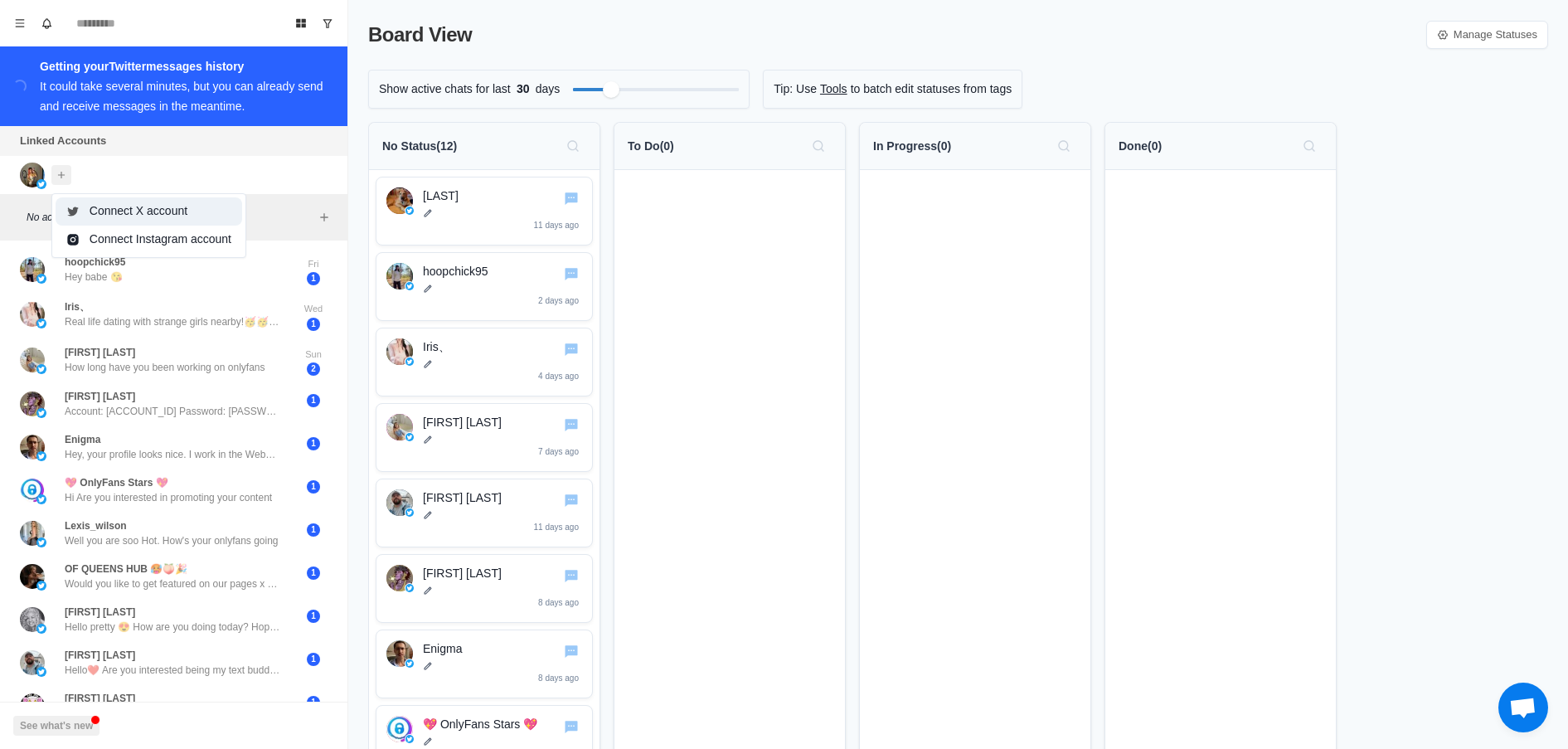 click on "Connect X account" at bounding box center (148, 212) 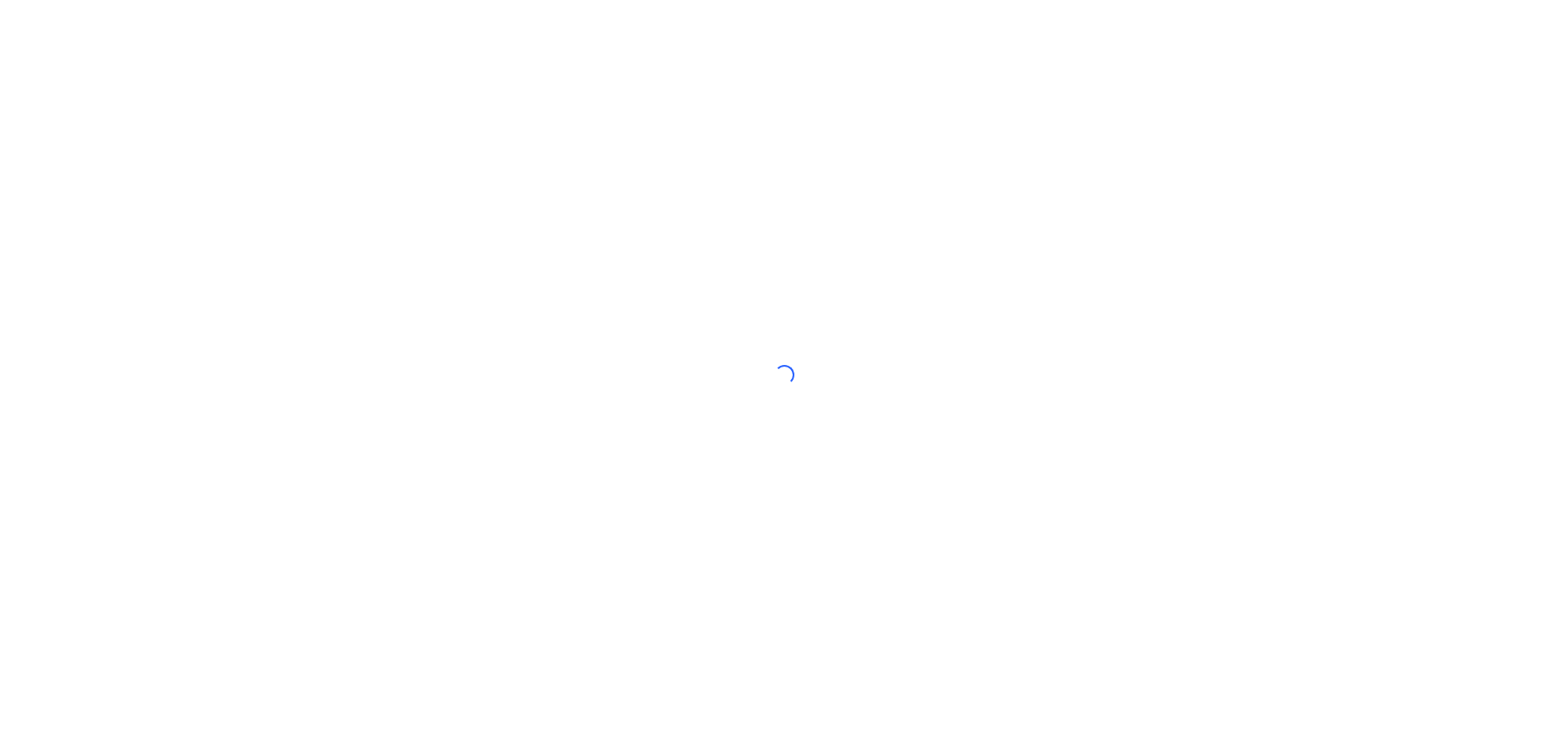 scroll, scrollTop: 0, scrollLeft: 0, axis: both 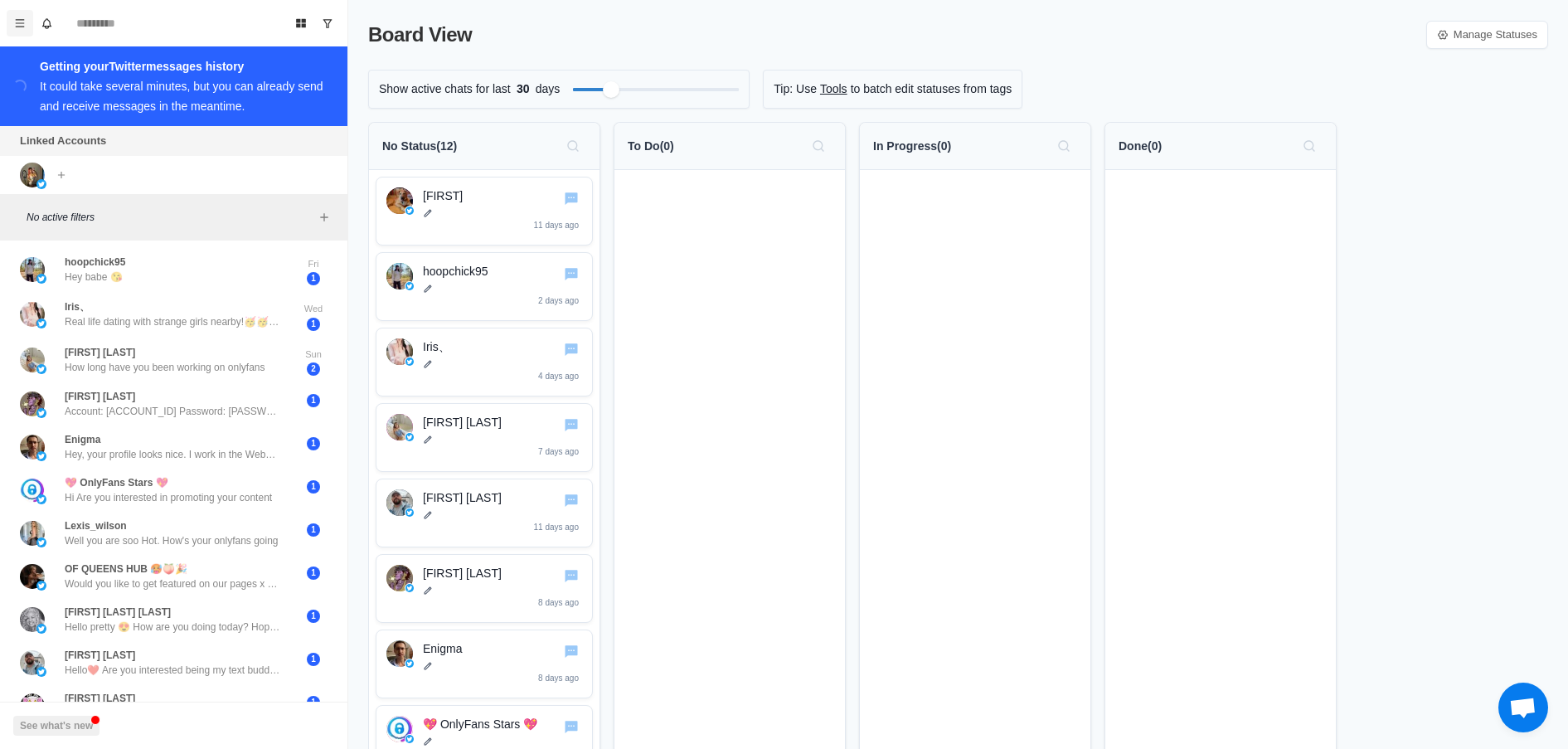 click at bounding box center (20, 23) 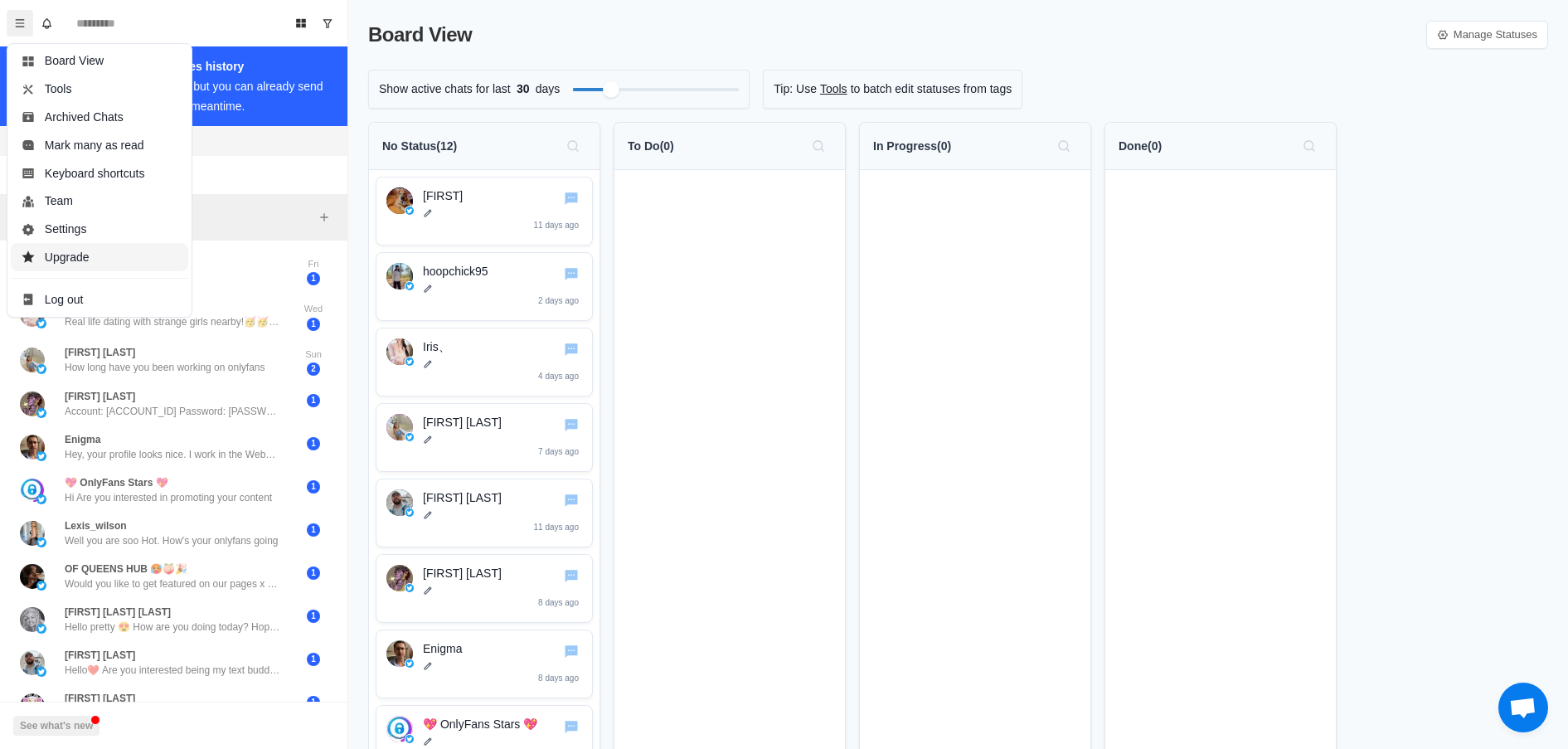 click on "Upgrade" at bounding box center [100, 257] 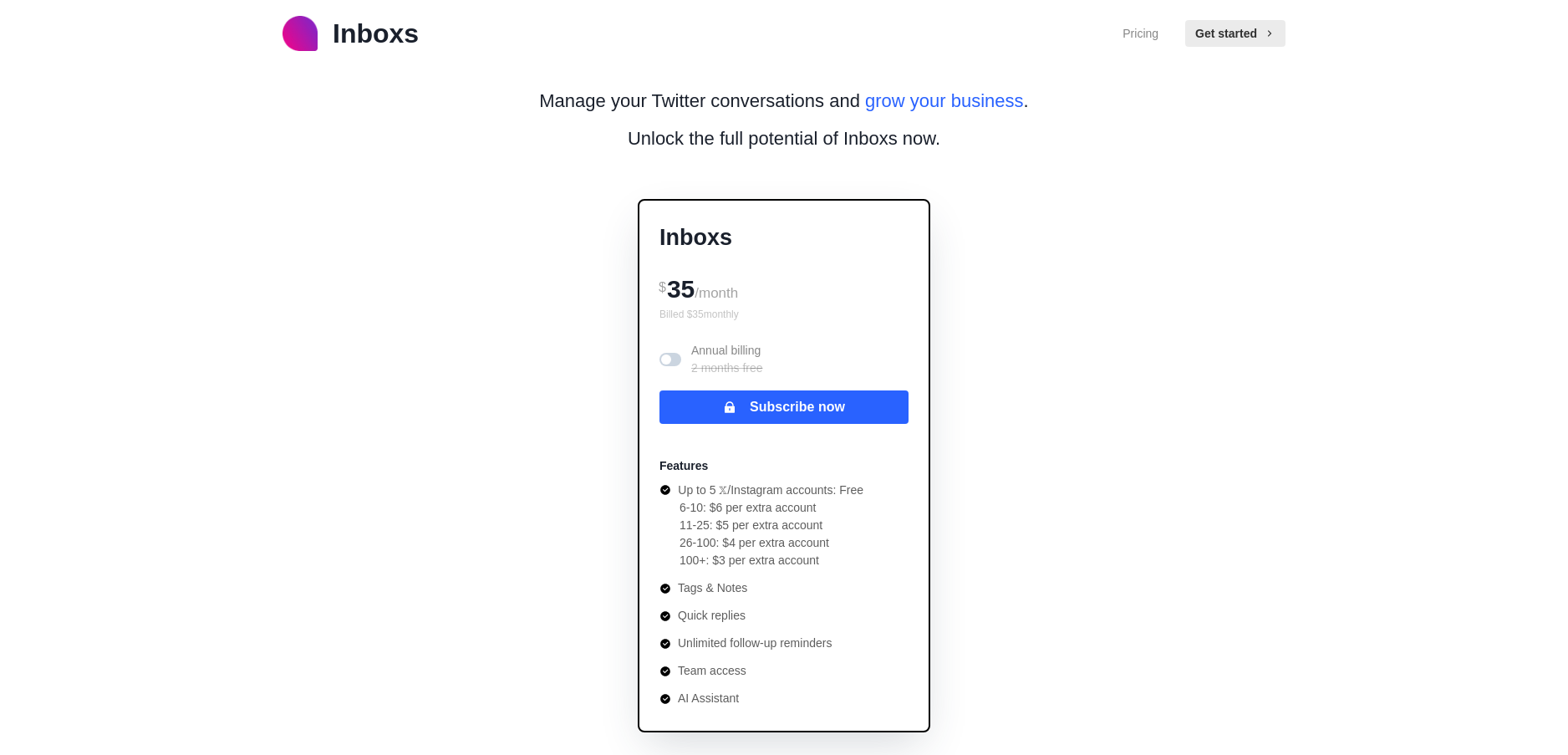 scroll, scrollTop: 0, scrollLeft: 0, axis: both 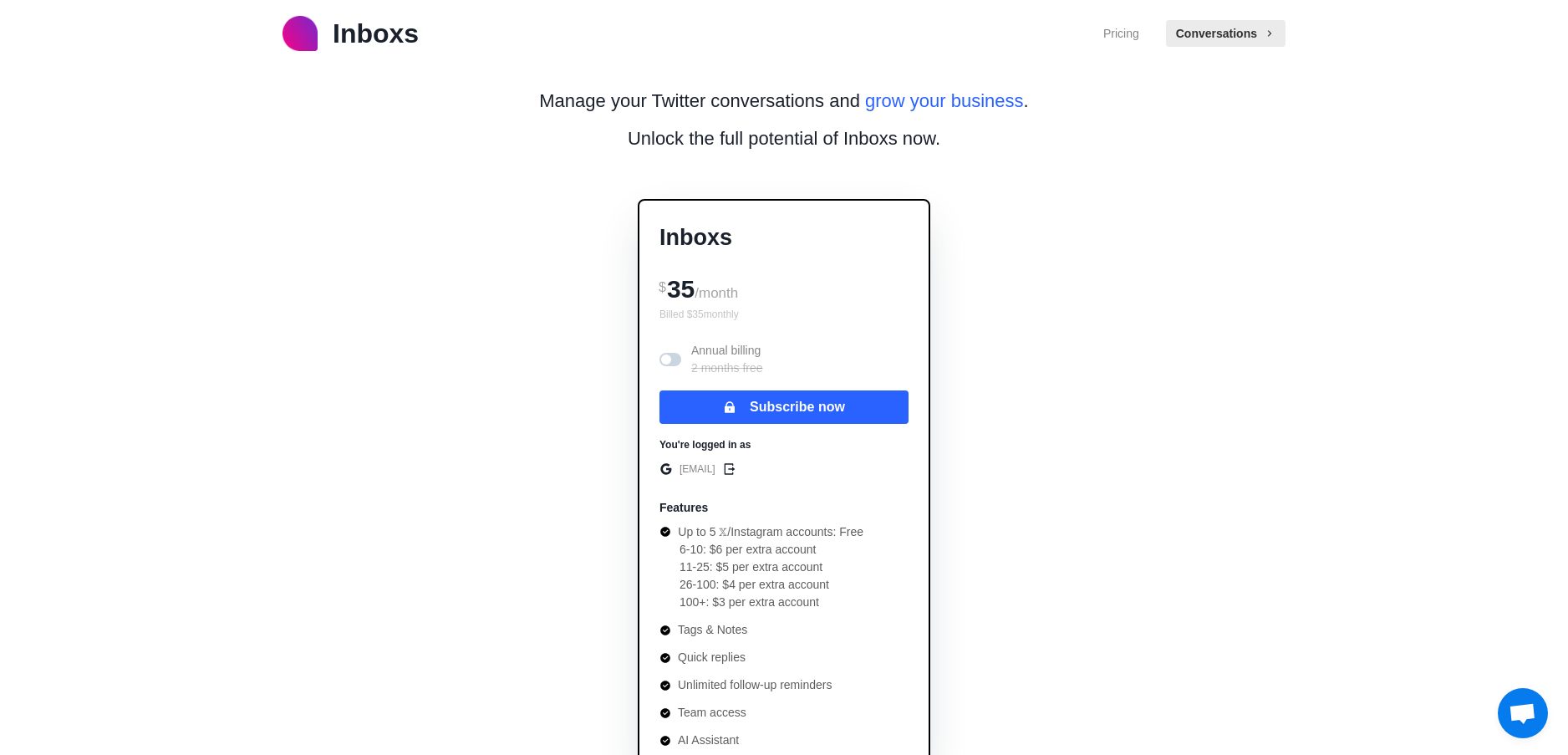 click at bounding box center (670, 360) 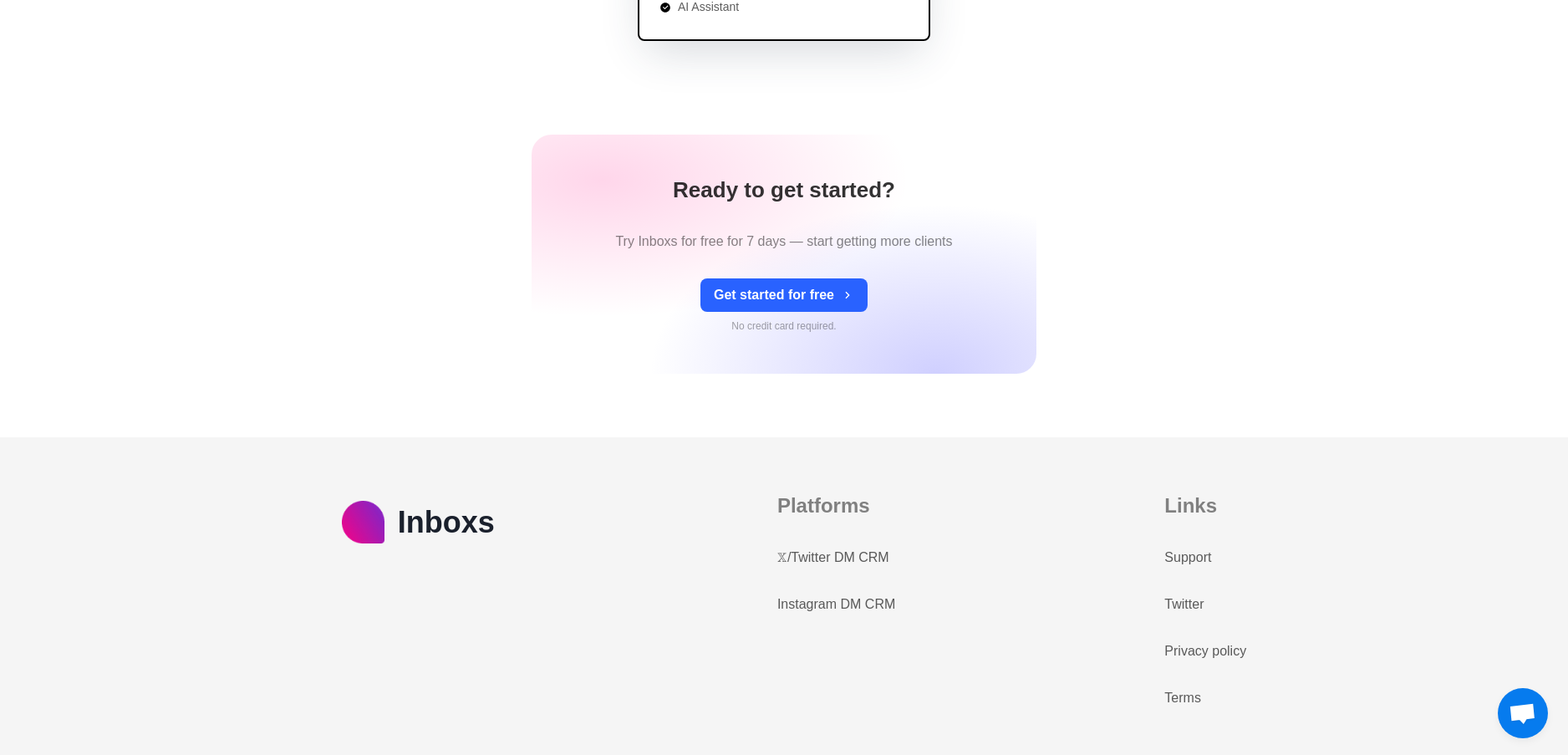 scroll, scrollTop: 178, scrollLeft: 0, axis: vertical 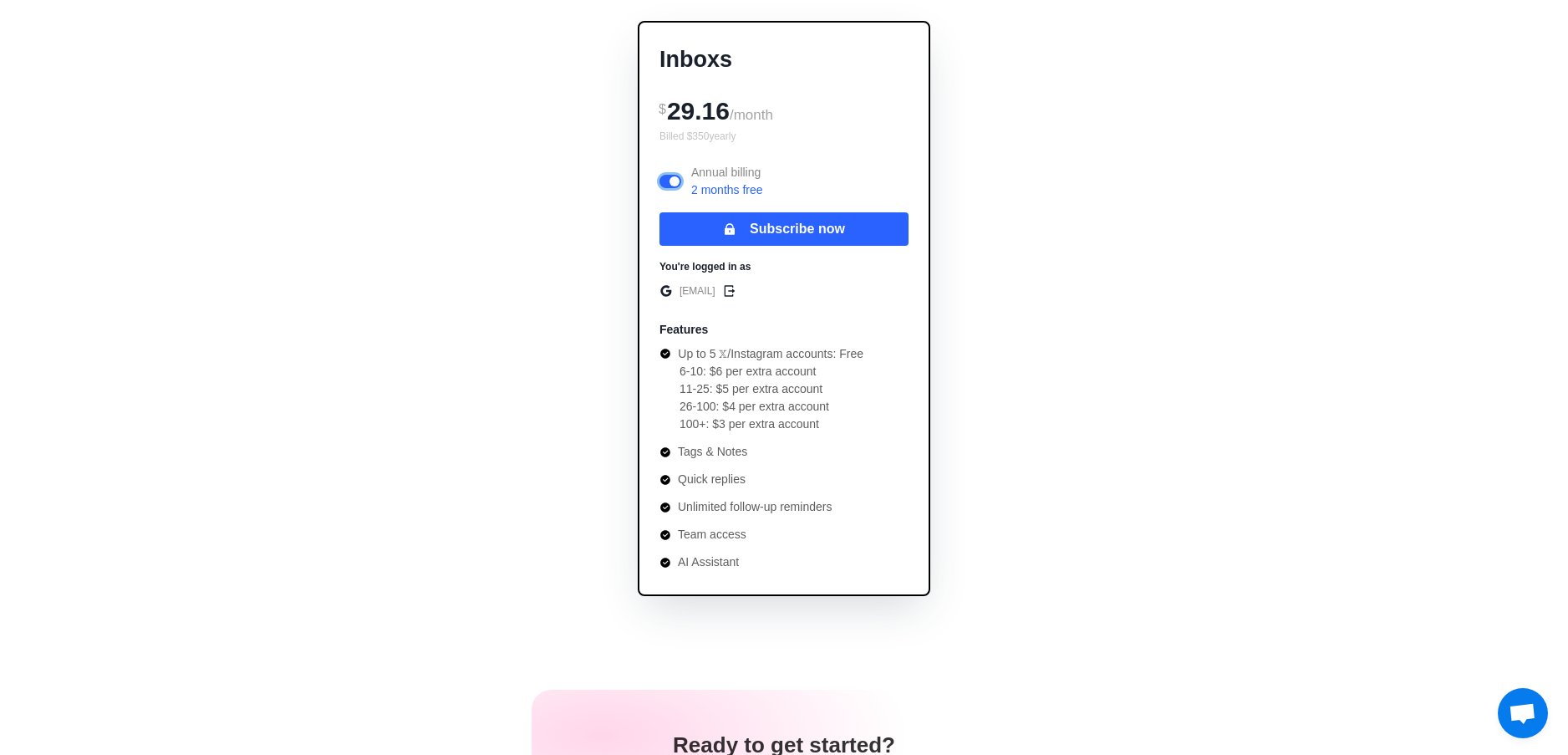 click at bounding box center (670, 181) 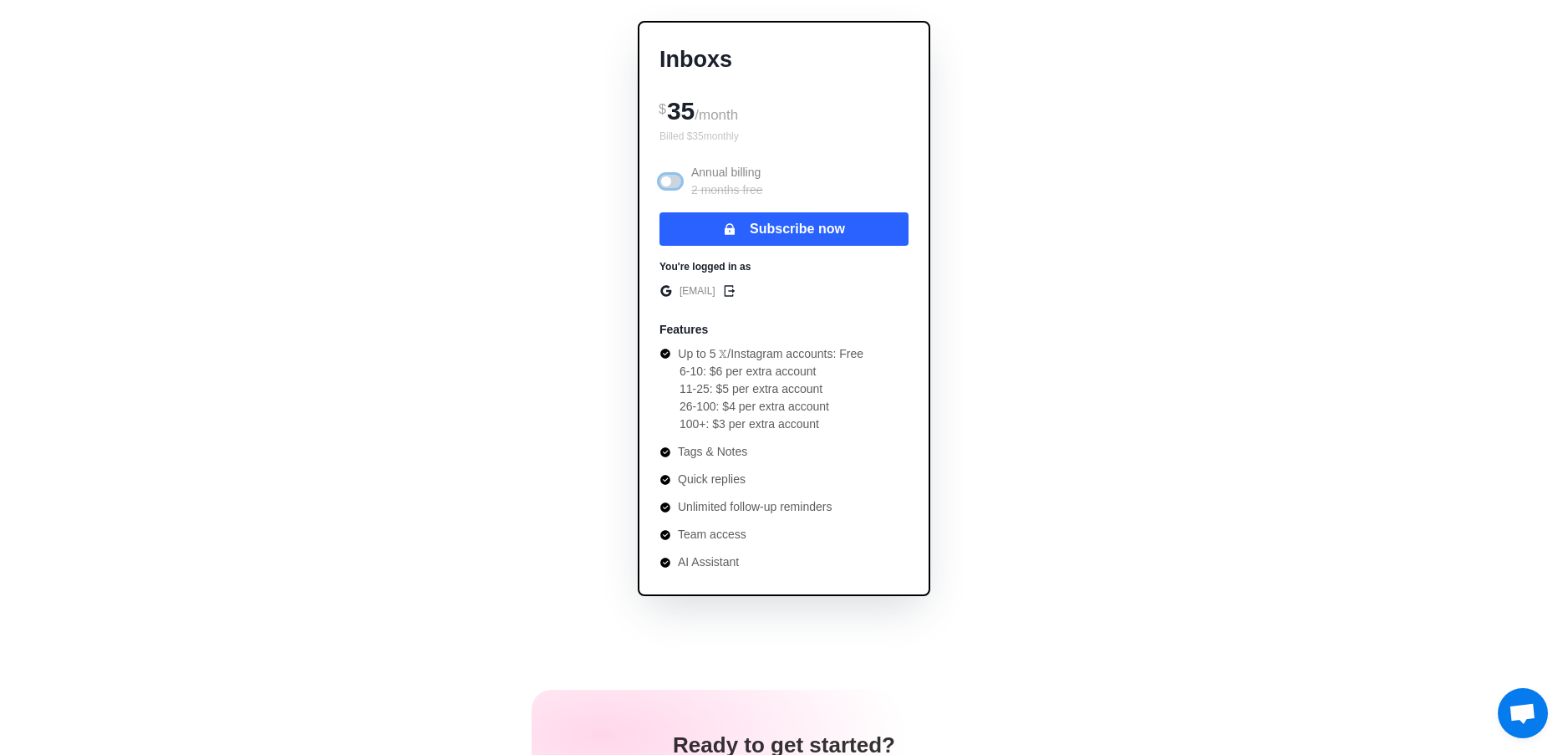 click at bounding box center [666, 181] 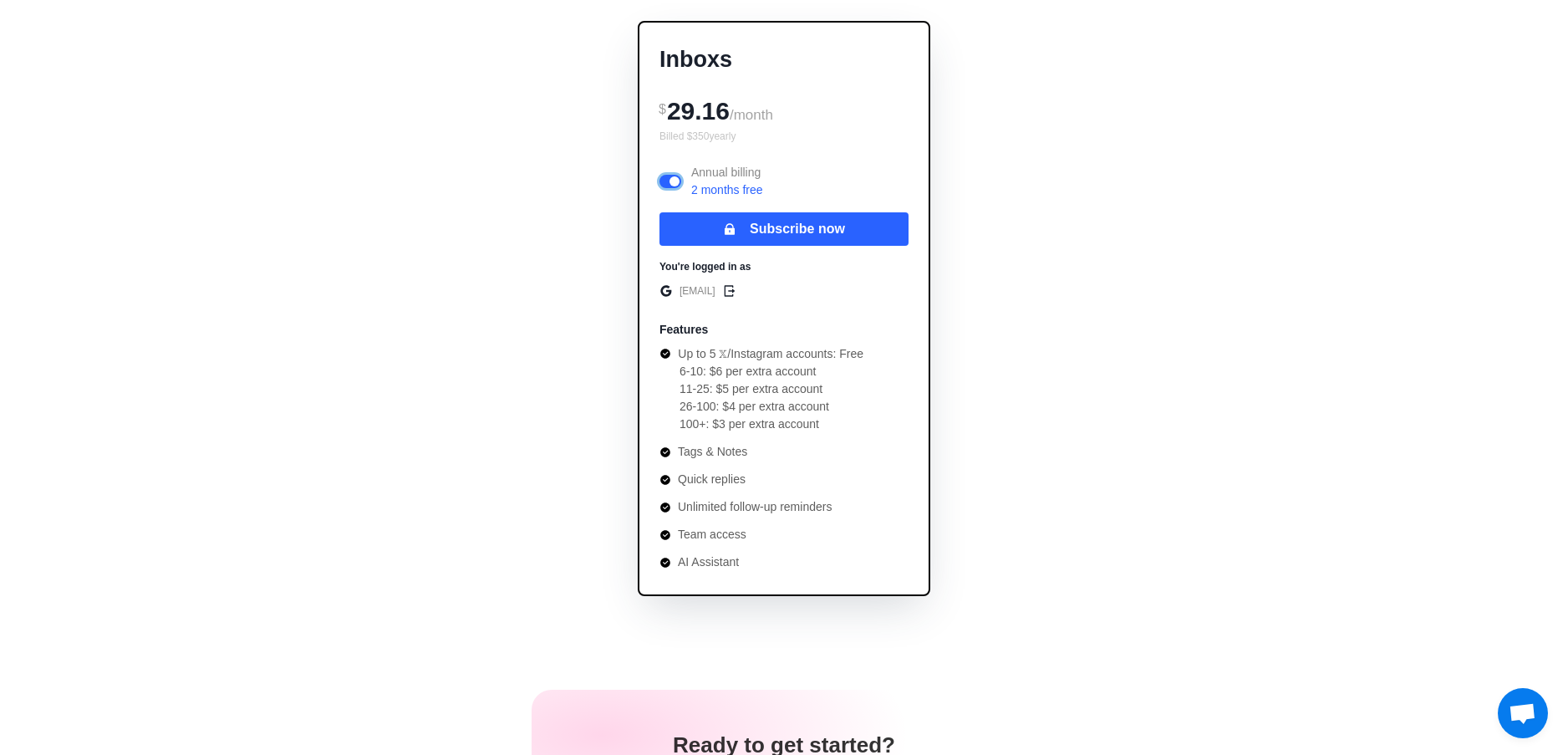 click at bounding box center (670, 181) 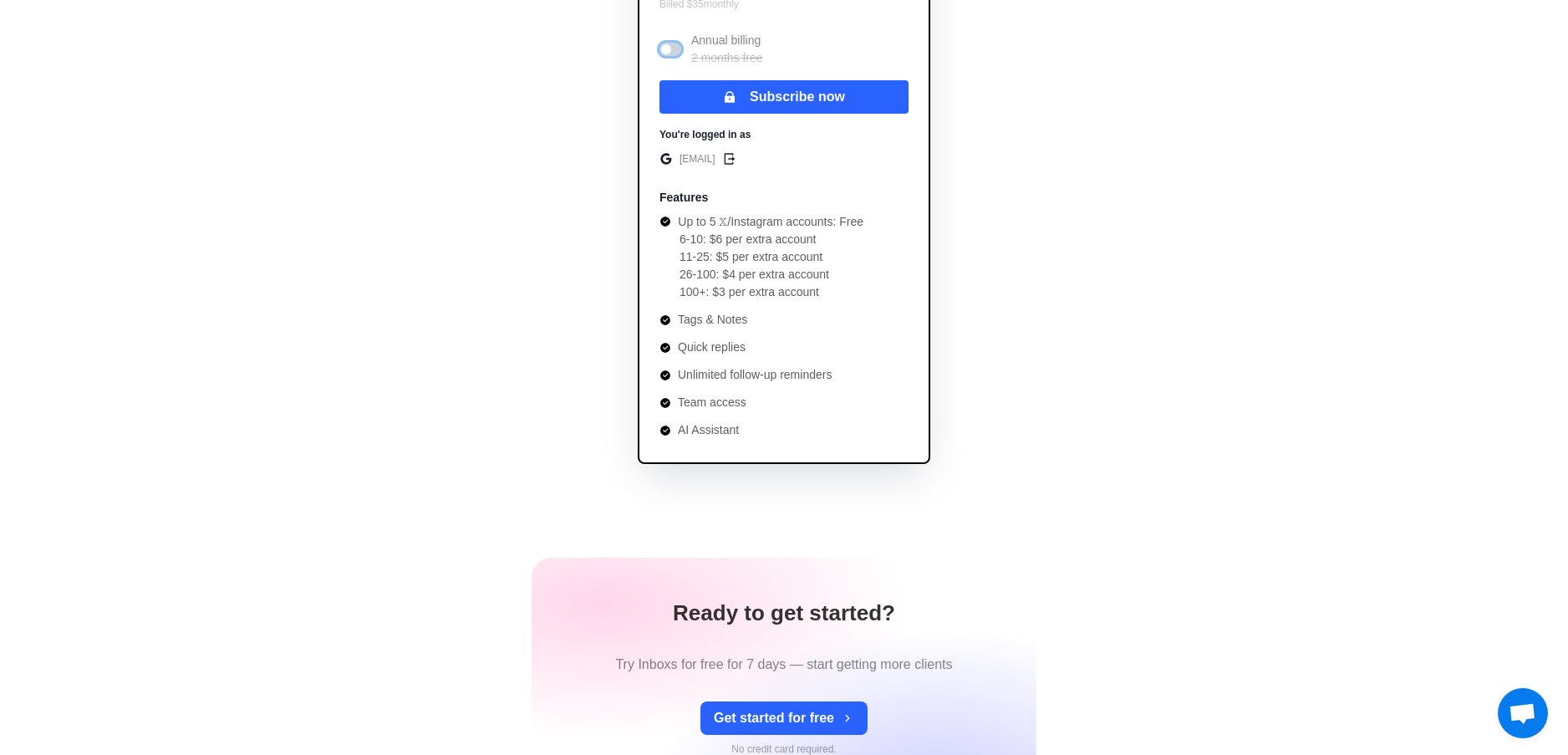 scroll, scrollTop: 306, scrollLeft: 0, axis: vertical 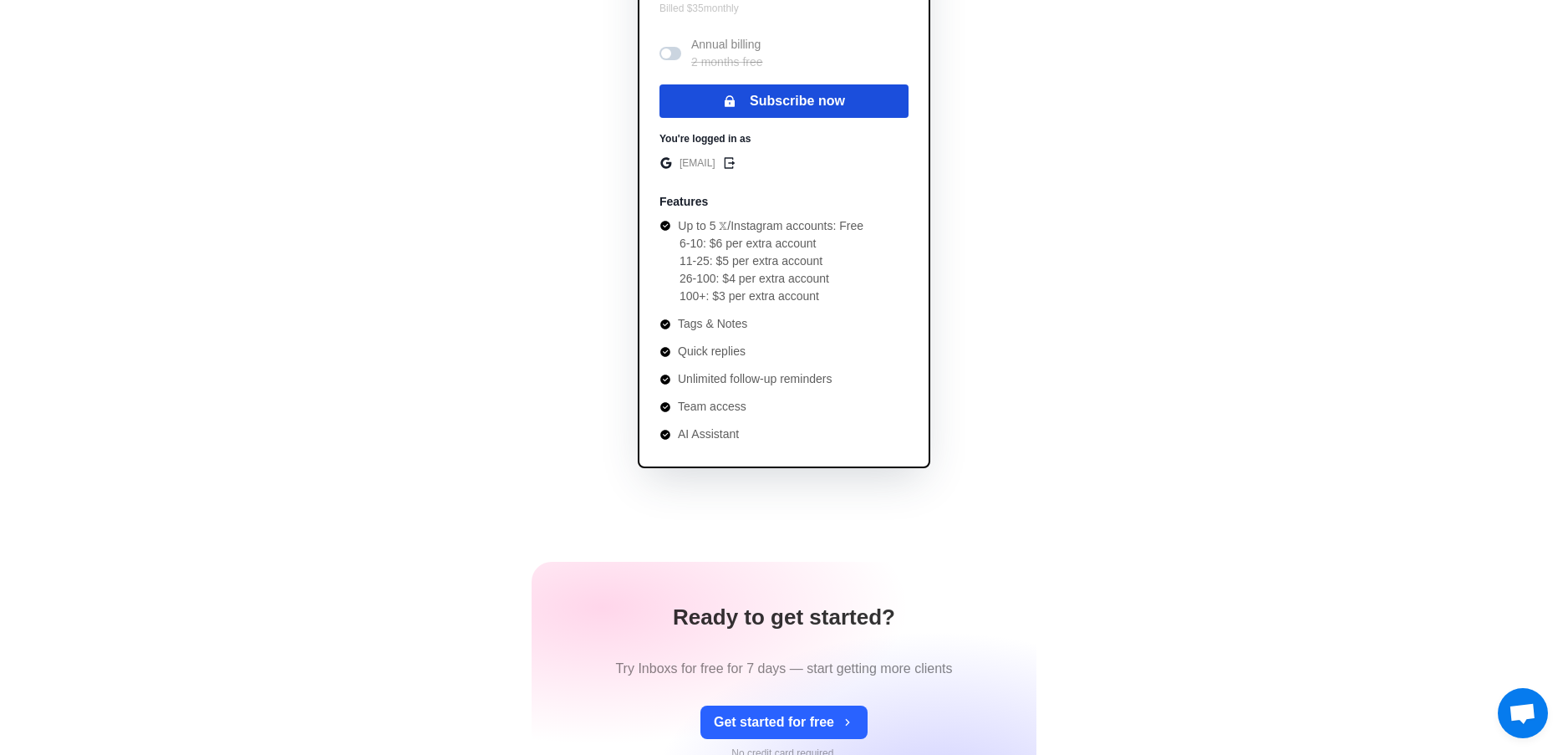 click on "Subscribe now" at bounding box center [784, 101] 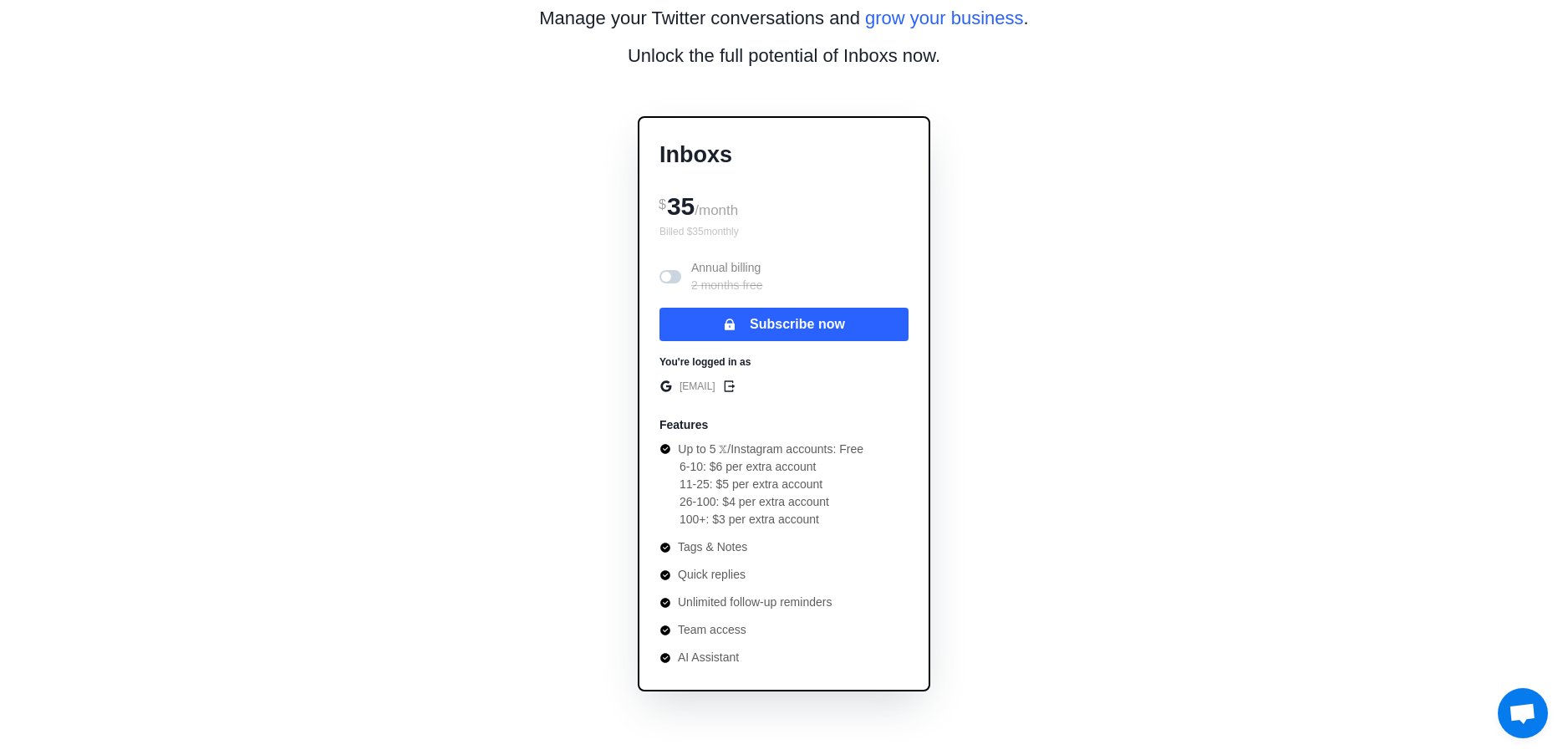 scroll, scrollTop: 79, scrollLeft: 0, axis: vertical 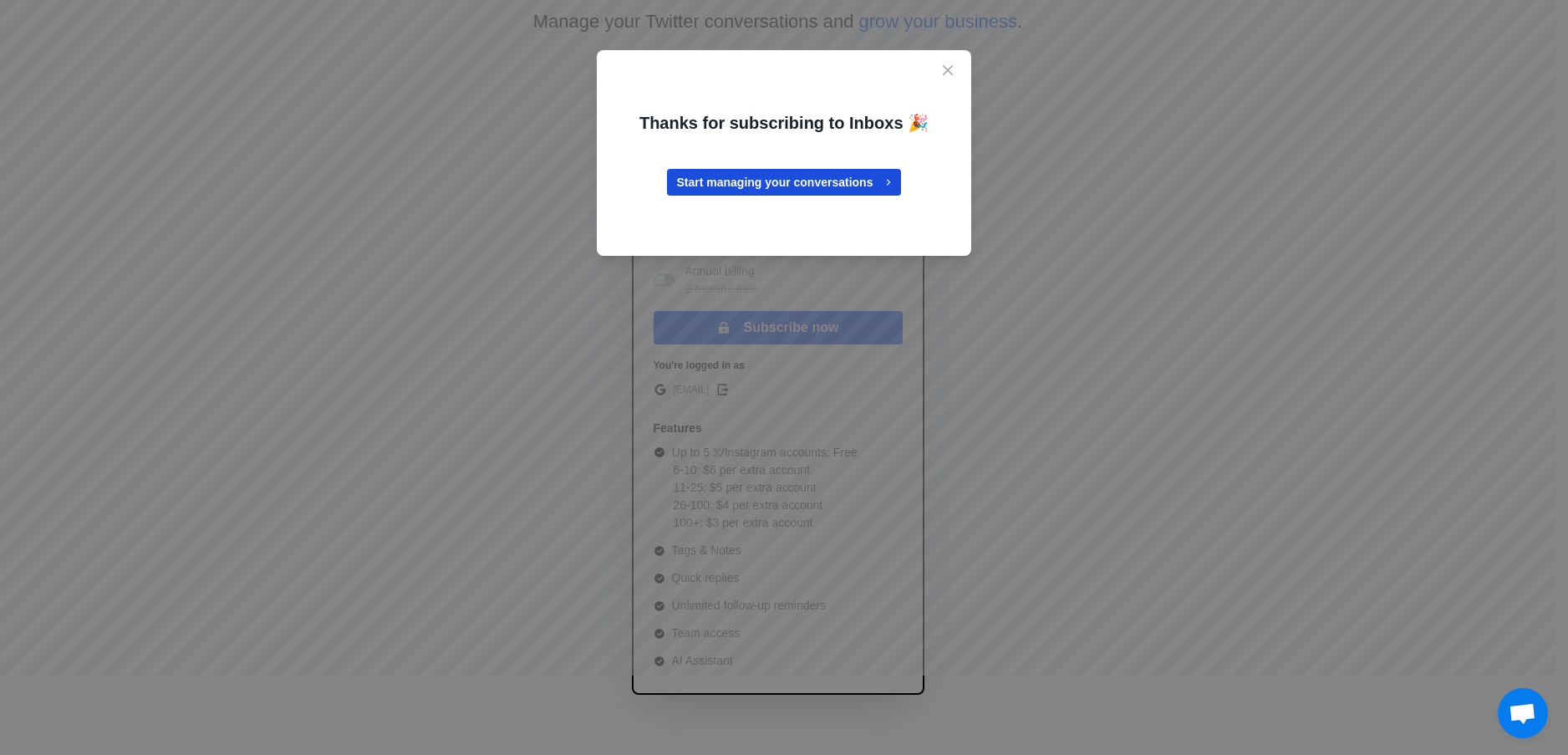 click on "Start managing your conversations" at bounding box center (784, 182) 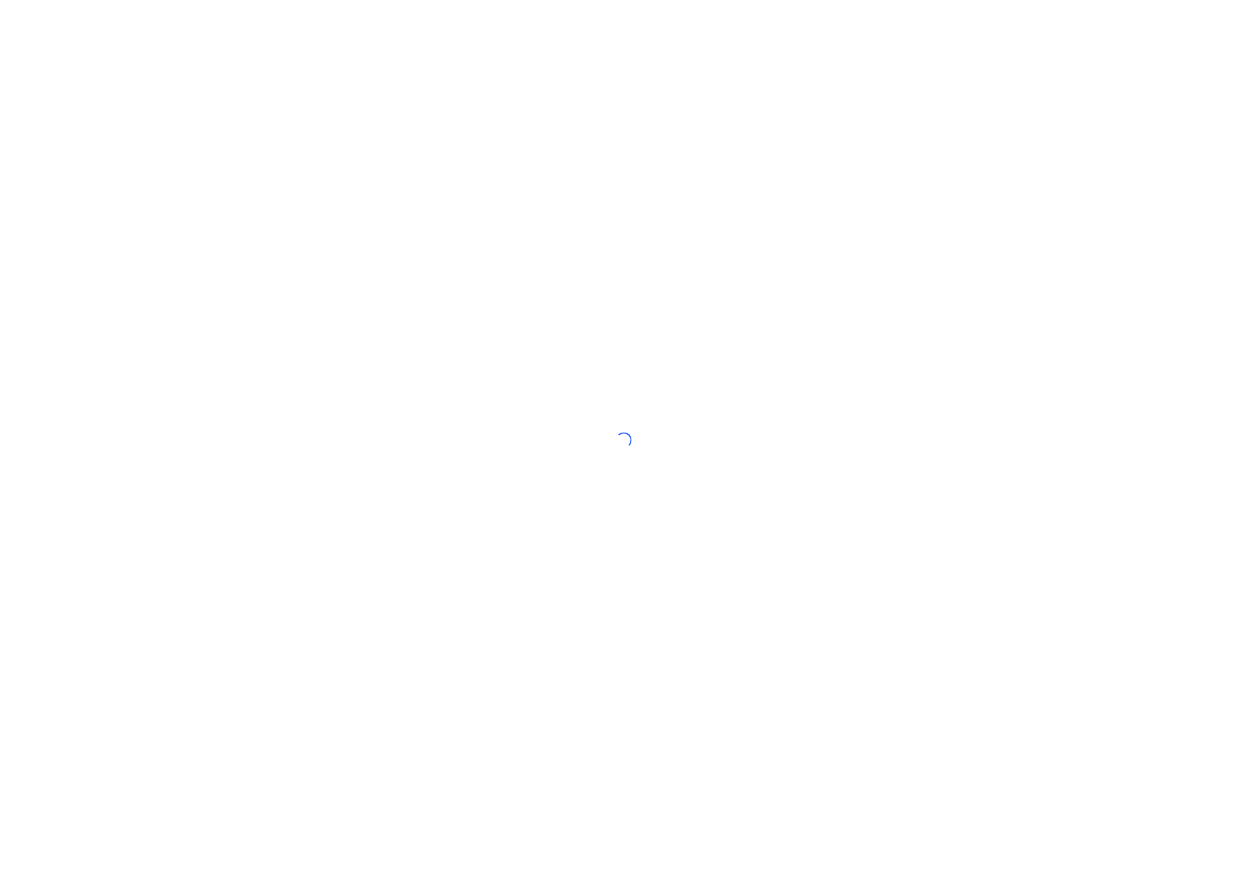 scroll, scrollTop: 0, scrollLeft: 0, axis: both 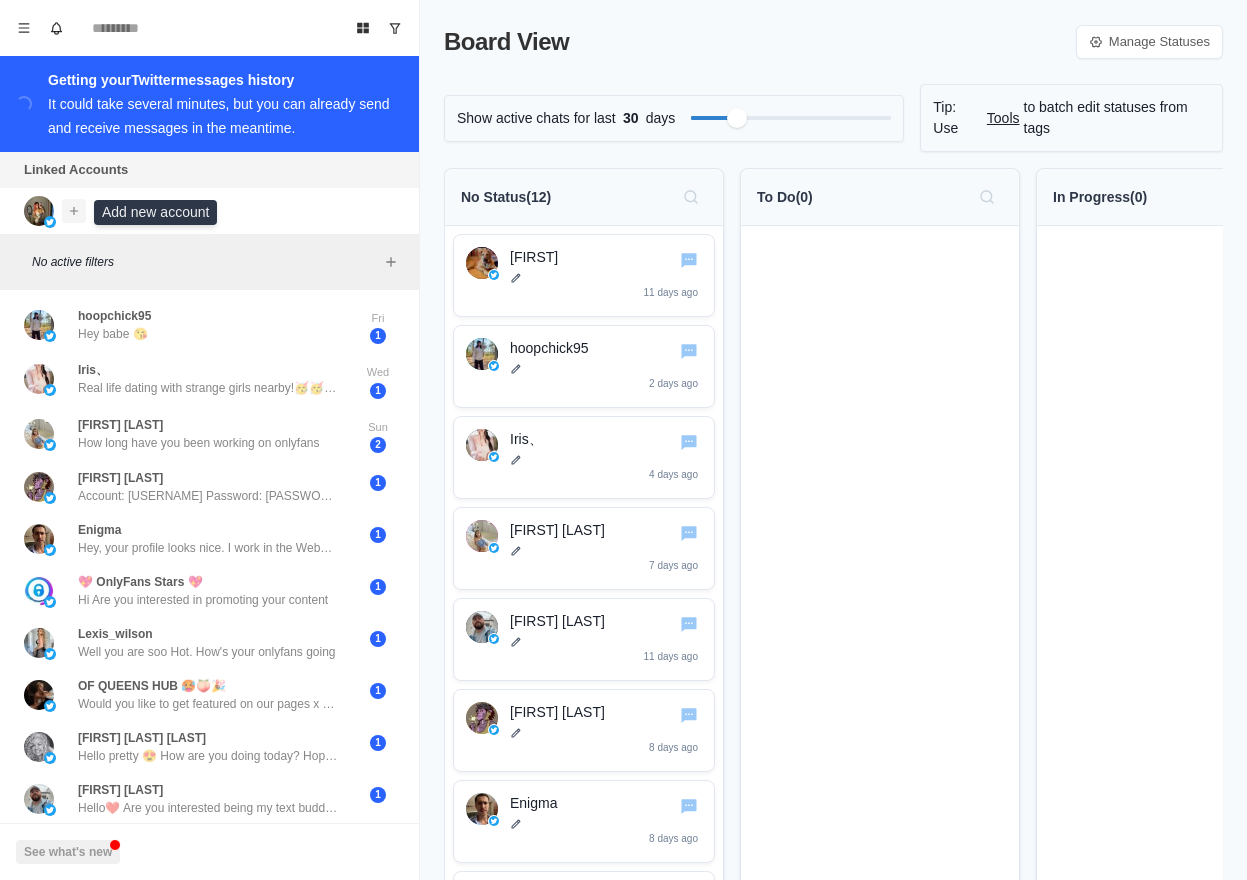 click 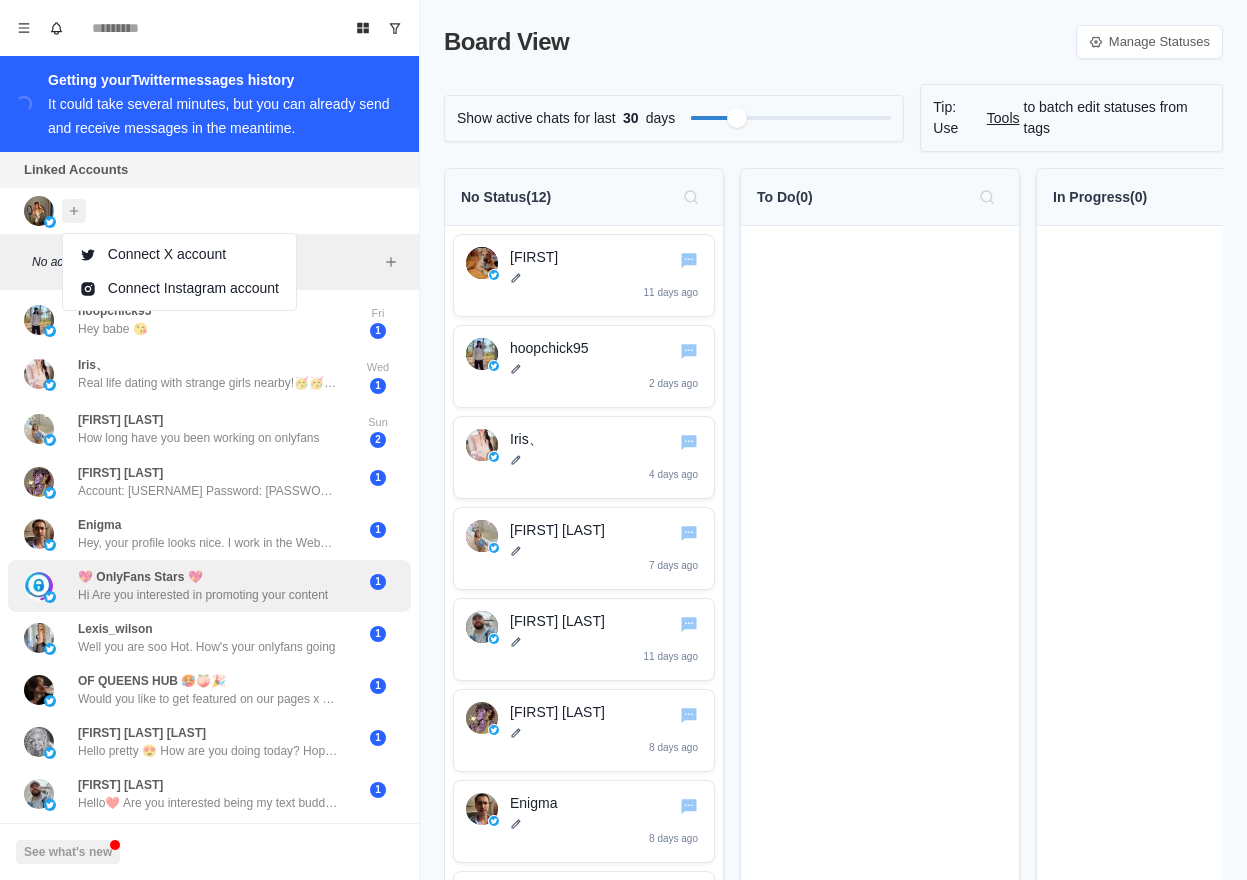 scroll, scrollTop: 0, scrollLeft: 0, axis: both 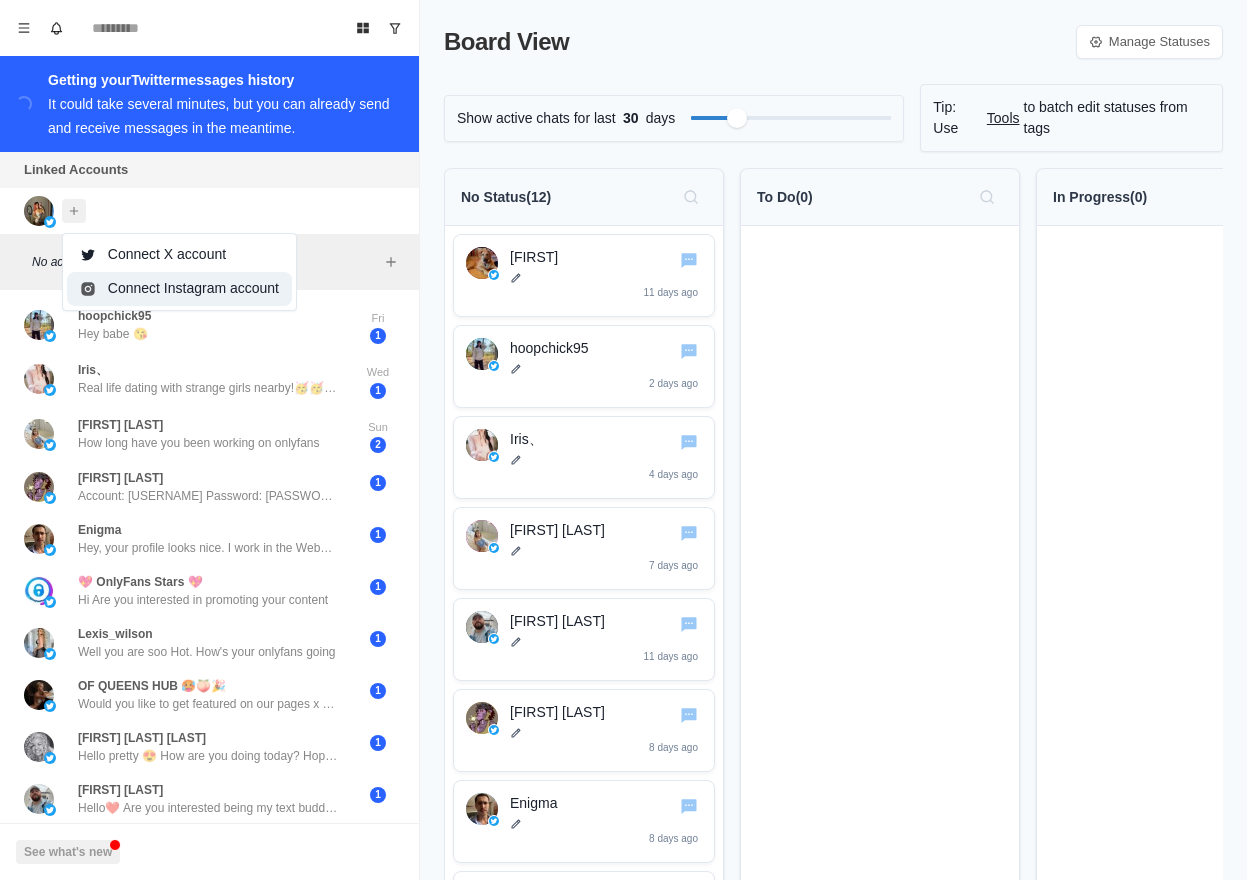 click on "Connect Instagram account" at bounding box center (179, 289) 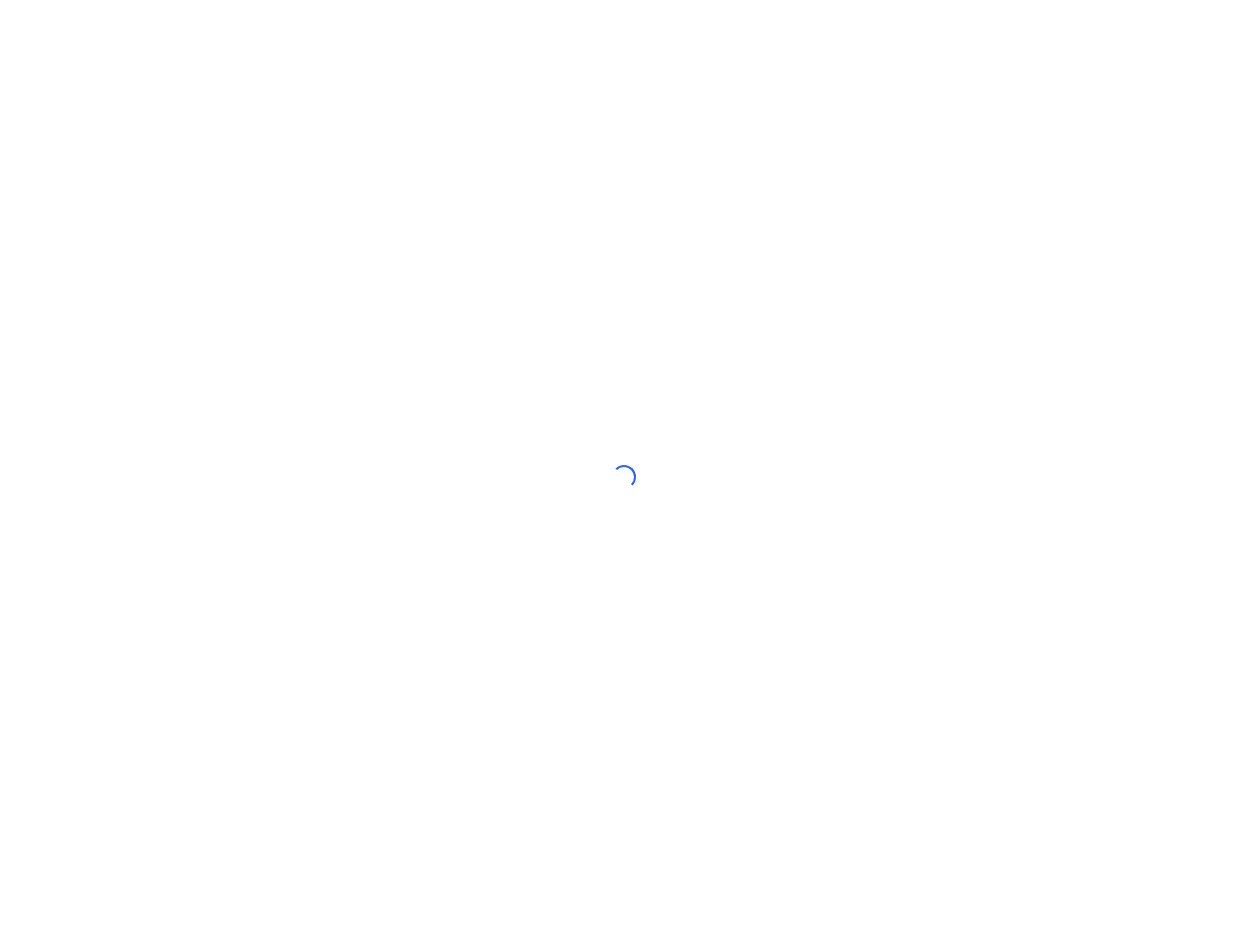 scroll, scrollTop: 0, scrollLeft: 0, axis: both 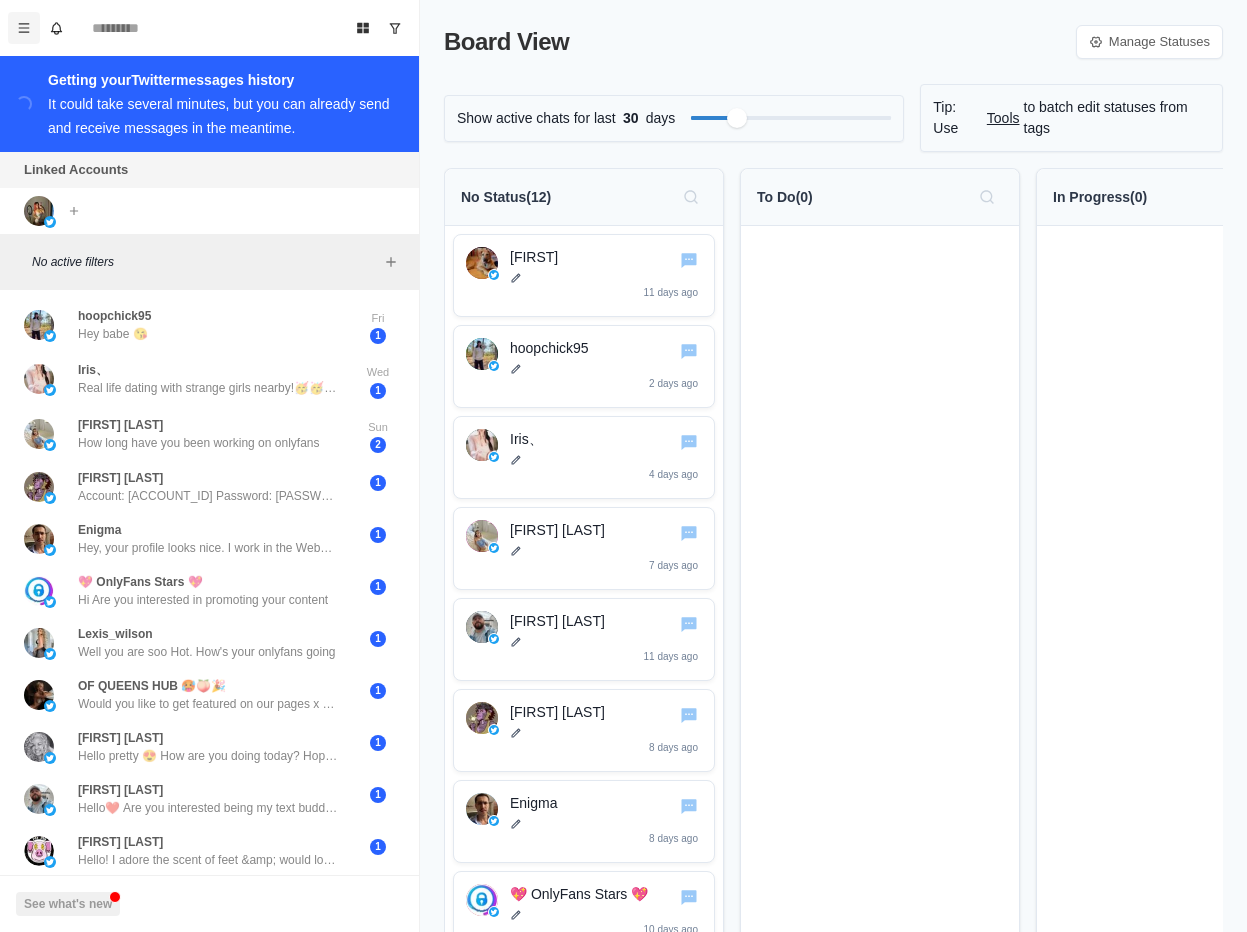 click at bounding box center [24, 28] 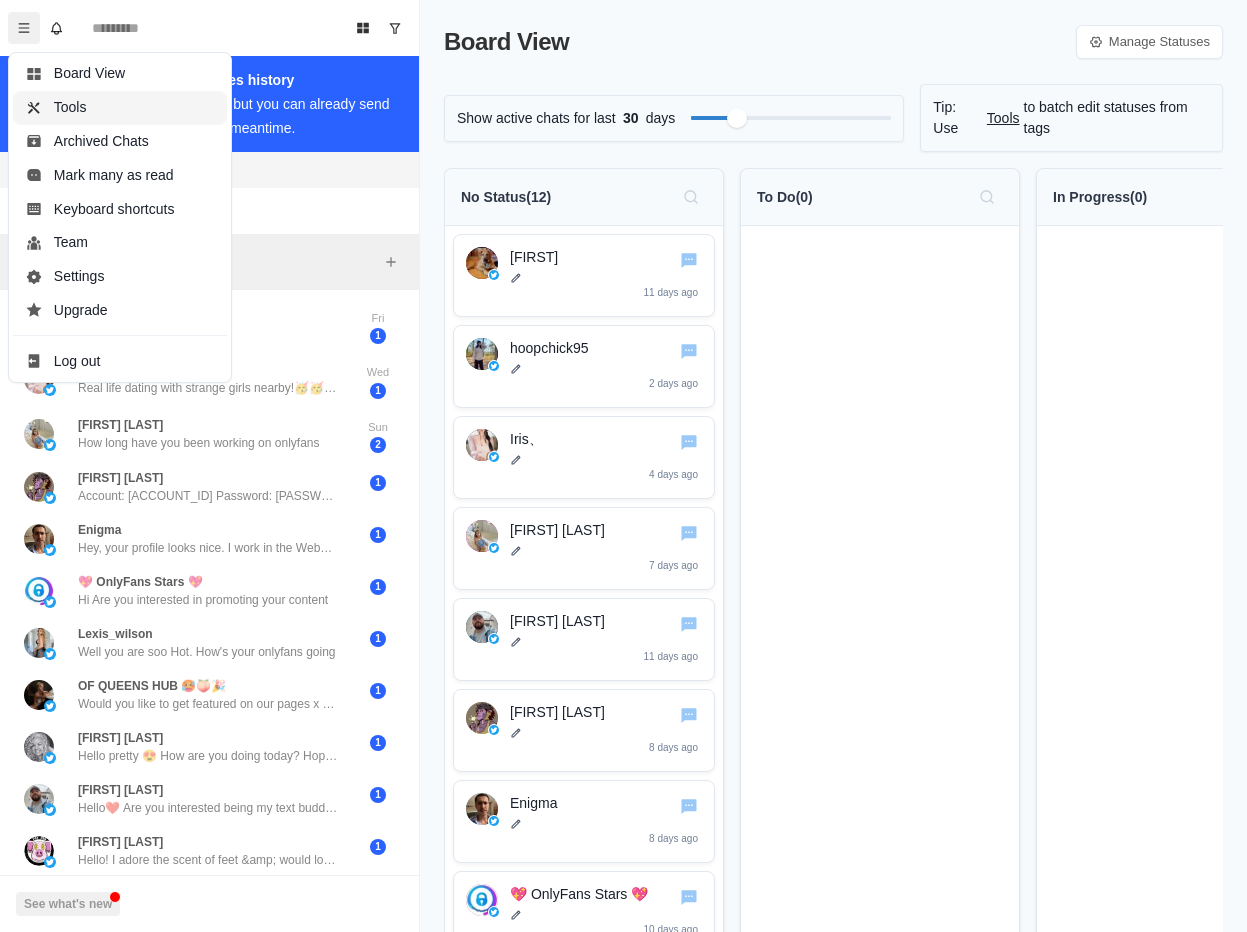 click on "Tools" at bounding box center (120, 108) 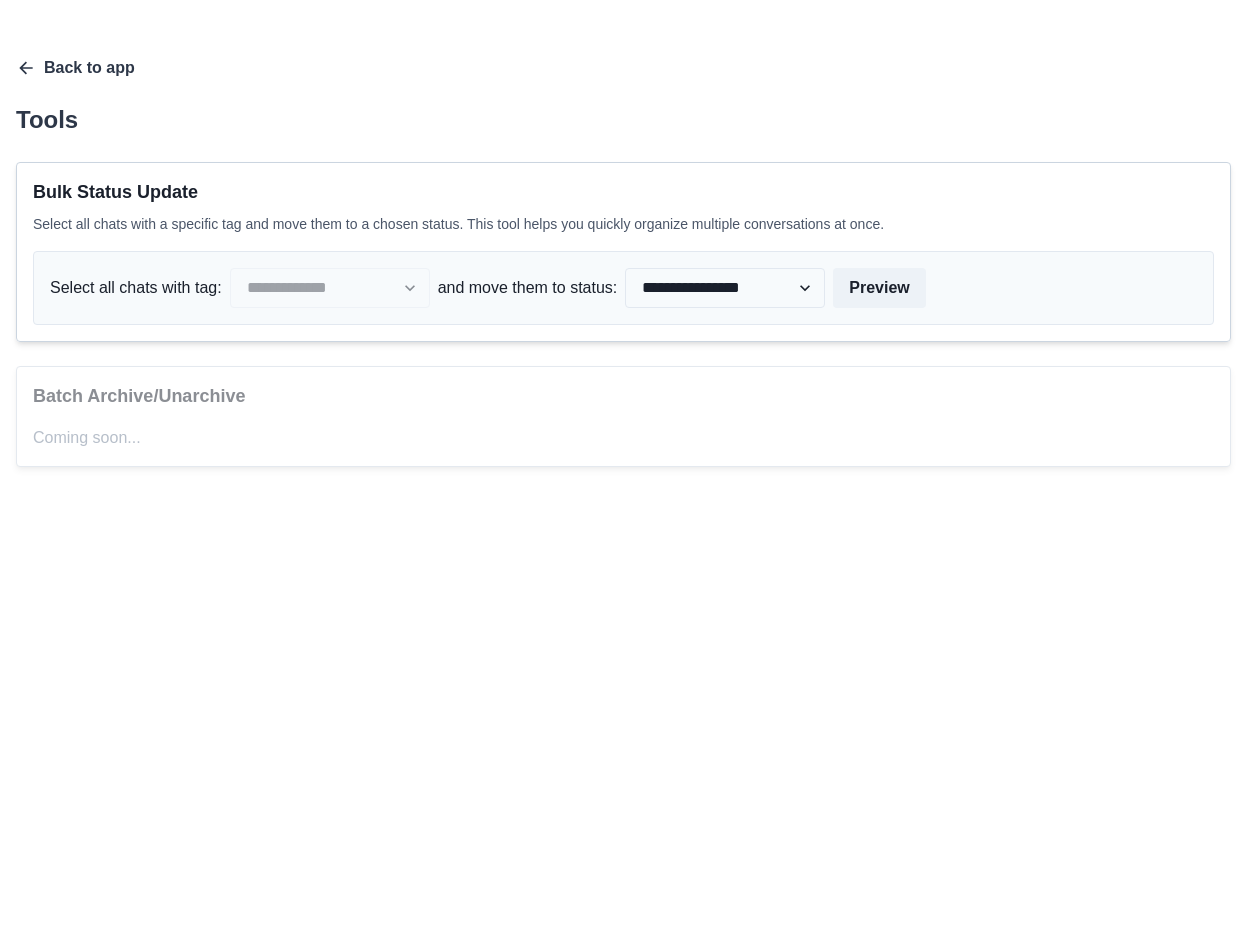 scroll, scrollTop: 0, scrollLeft: 0, axis: both 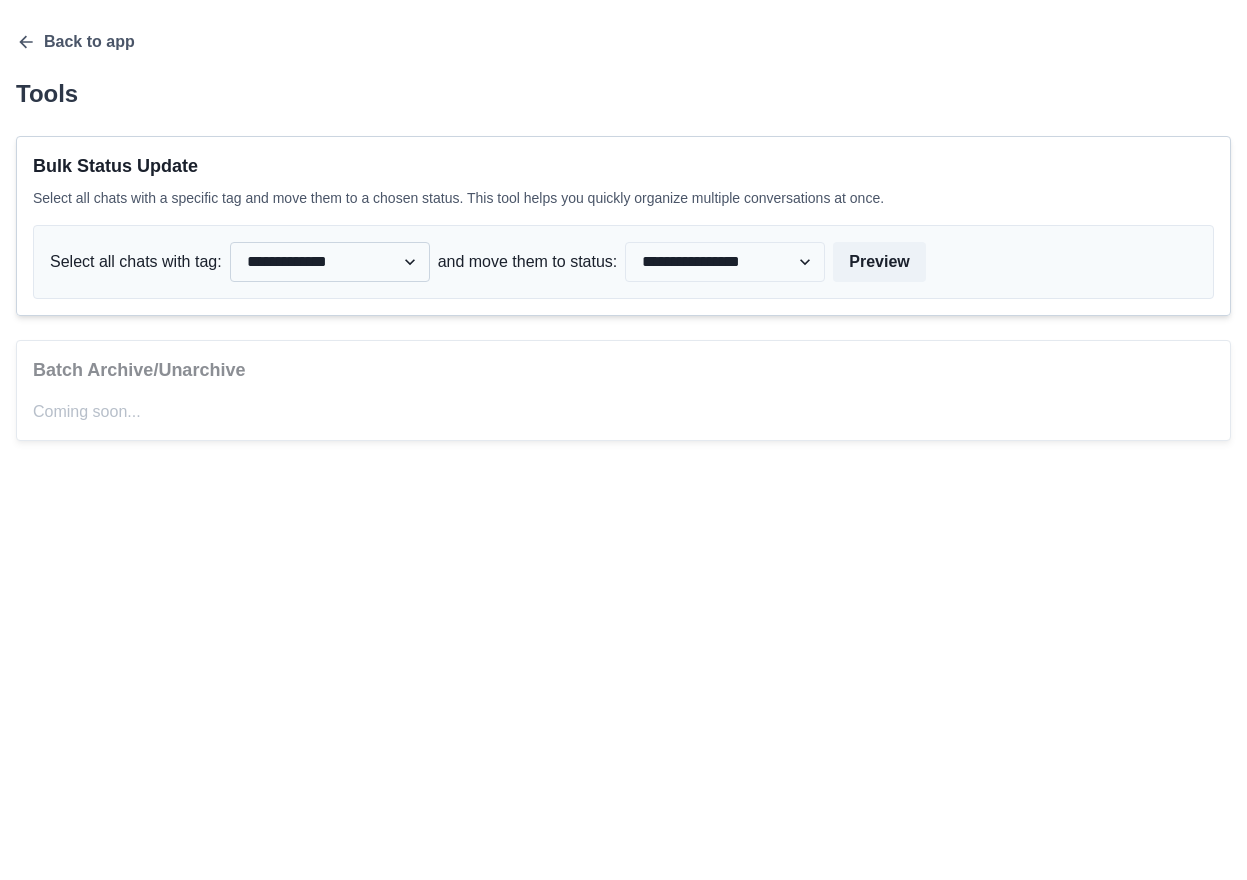 click on "**********" at bounding box center (330, 262) 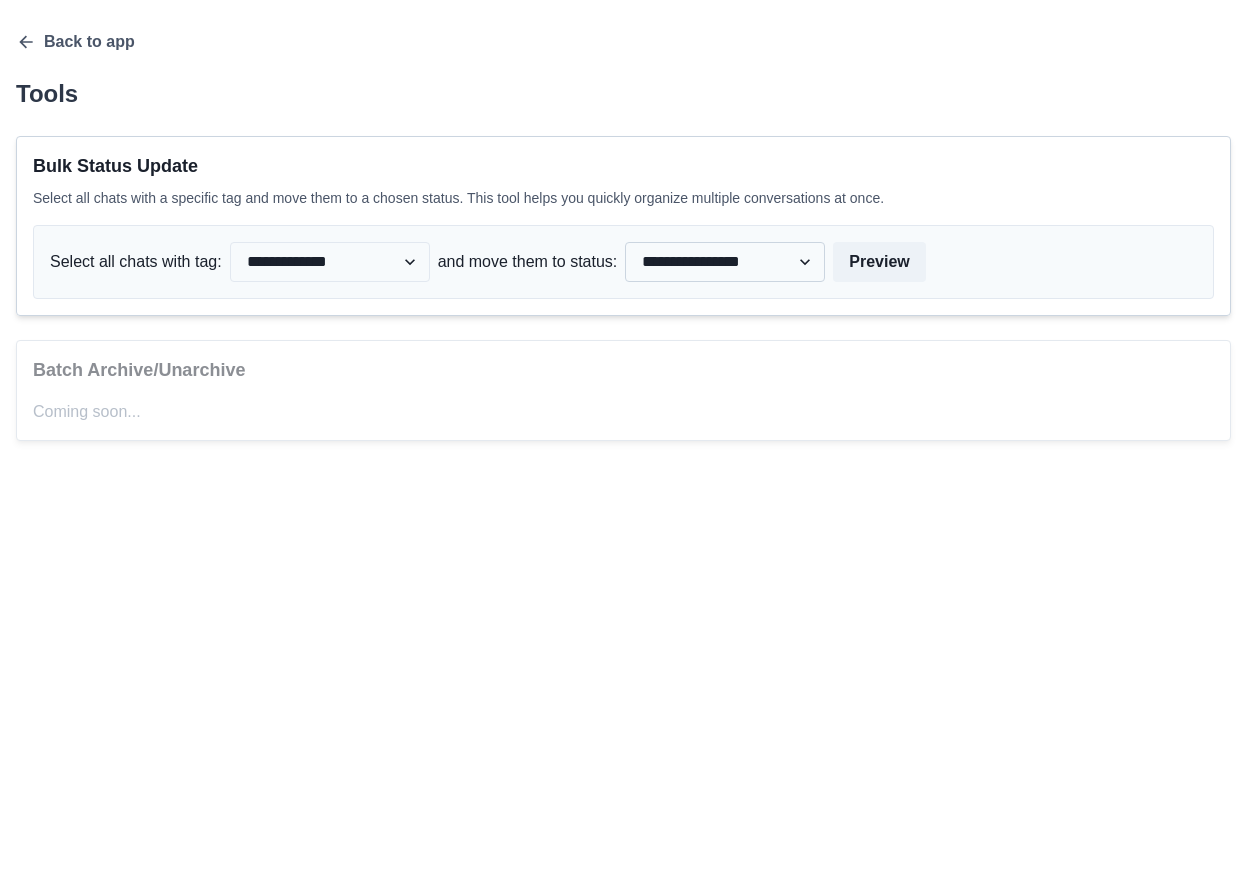 click on "**********" at bounding box center (725, 262) 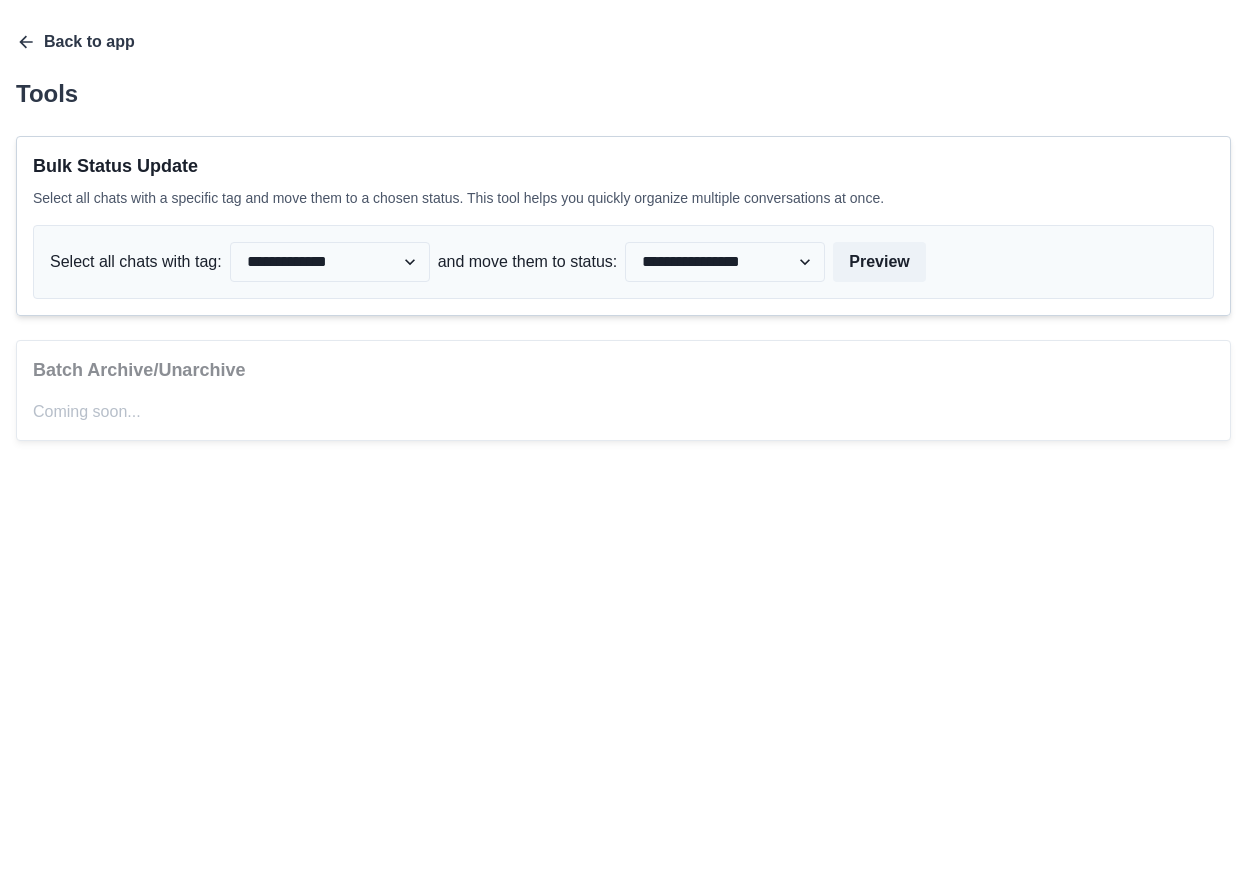click 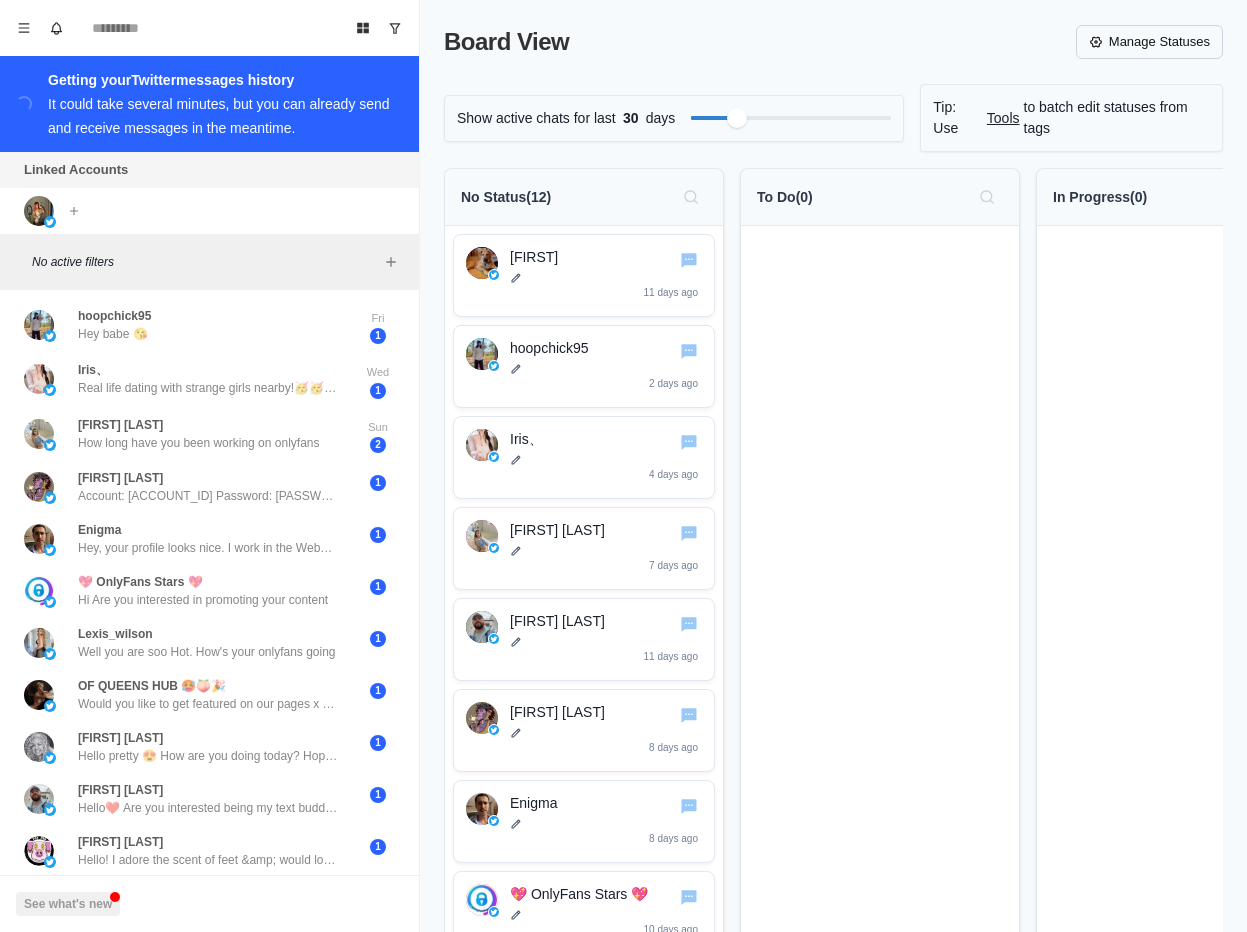 click on "Manage Statuses" at bounding box center (1149, 42) 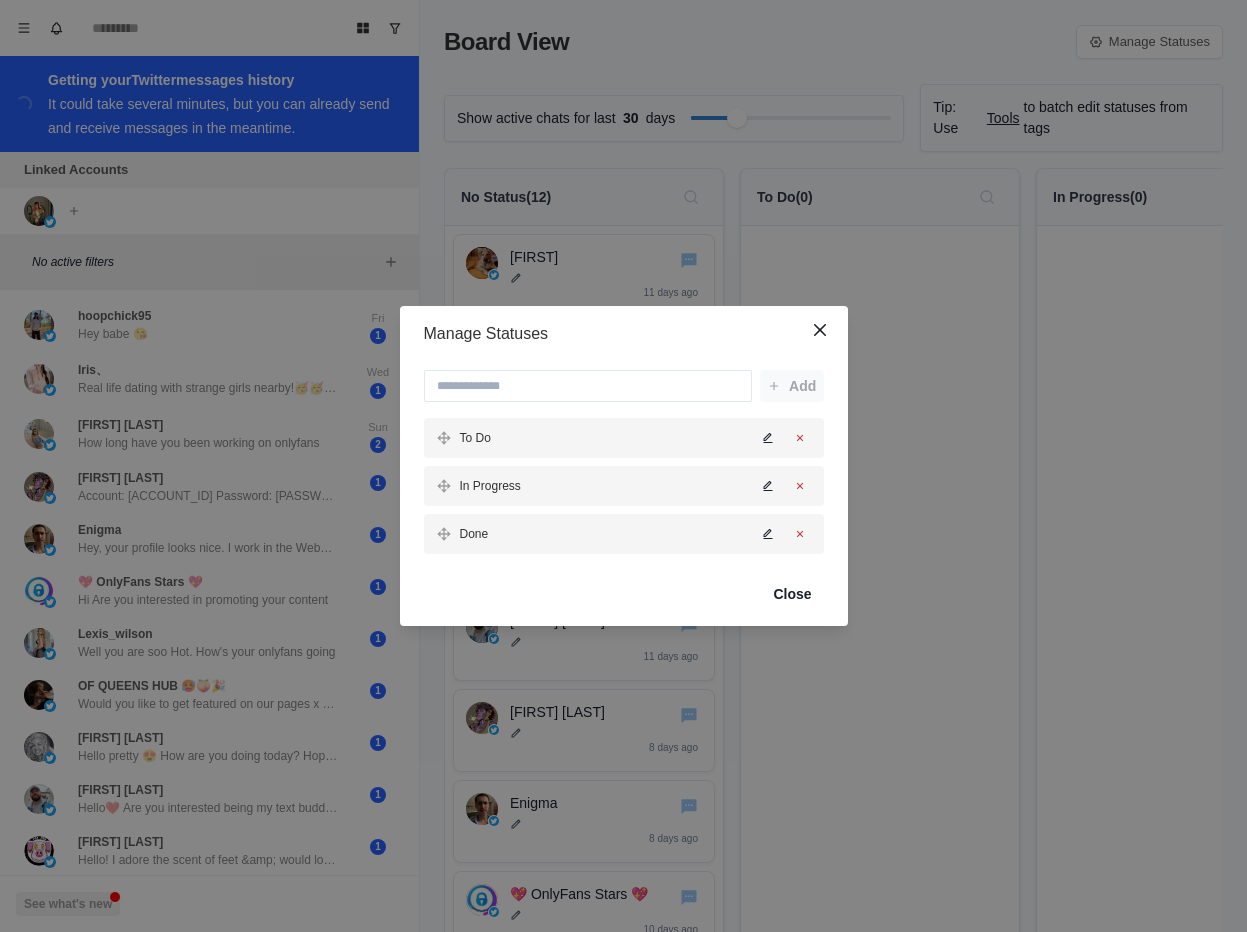 click on "Manage Statuses Add To Do In Progress Done Close" at bounding box center (623, 466) 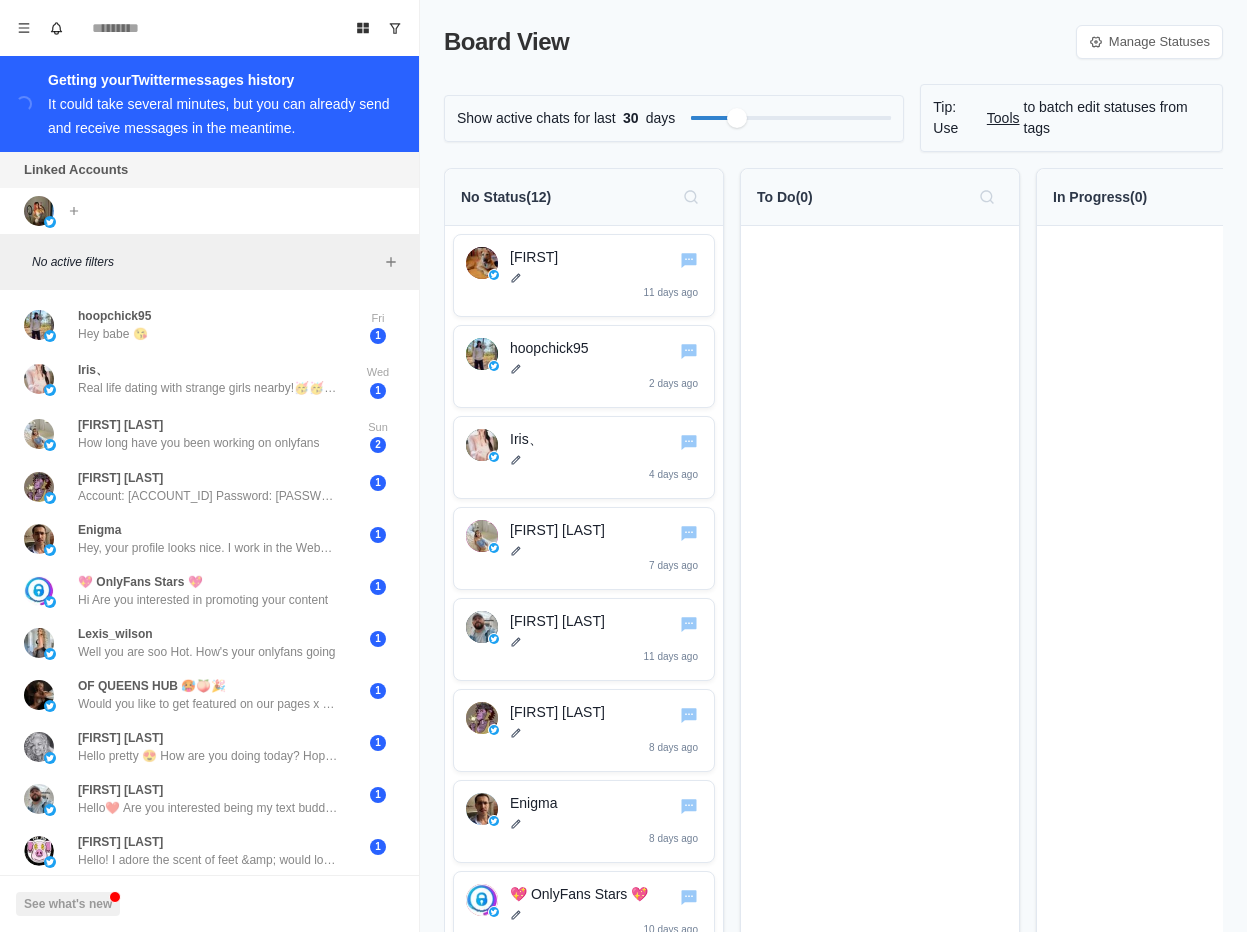 click on "Tools" at bounding box center [1003, 118] 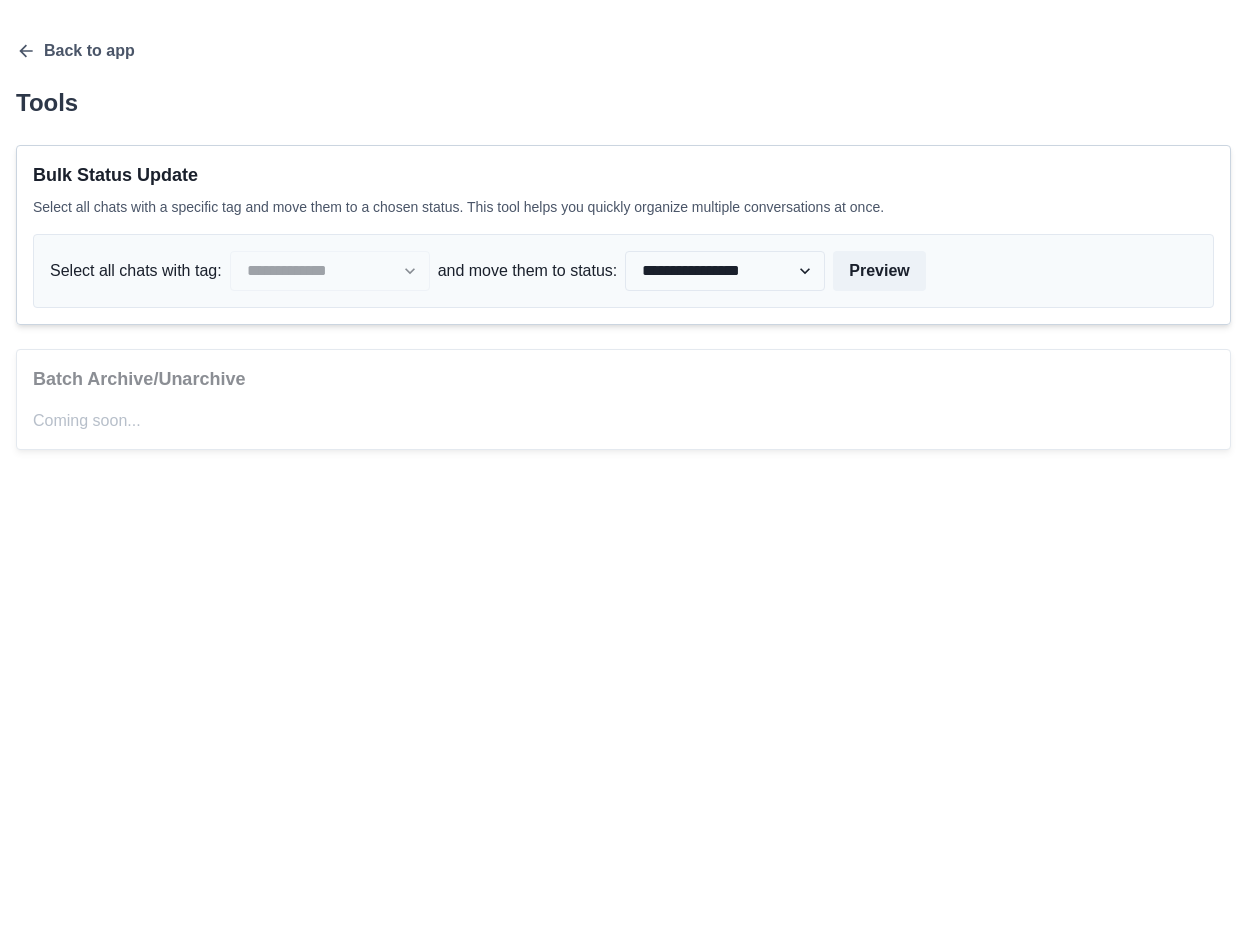 scroll, scrollTop: 0, scrollLeft: 0, axis: both 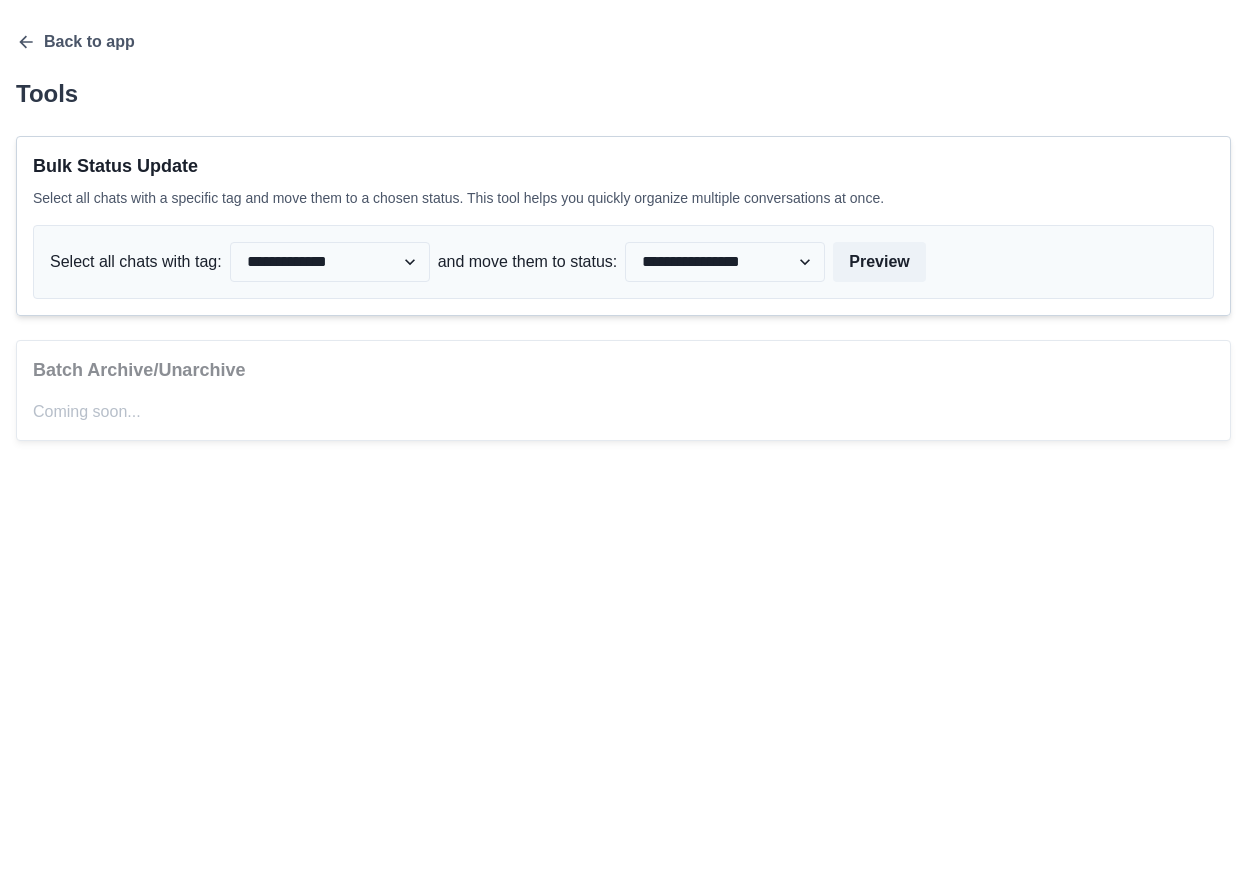 click on "**********" at bounding box center [623, 236] 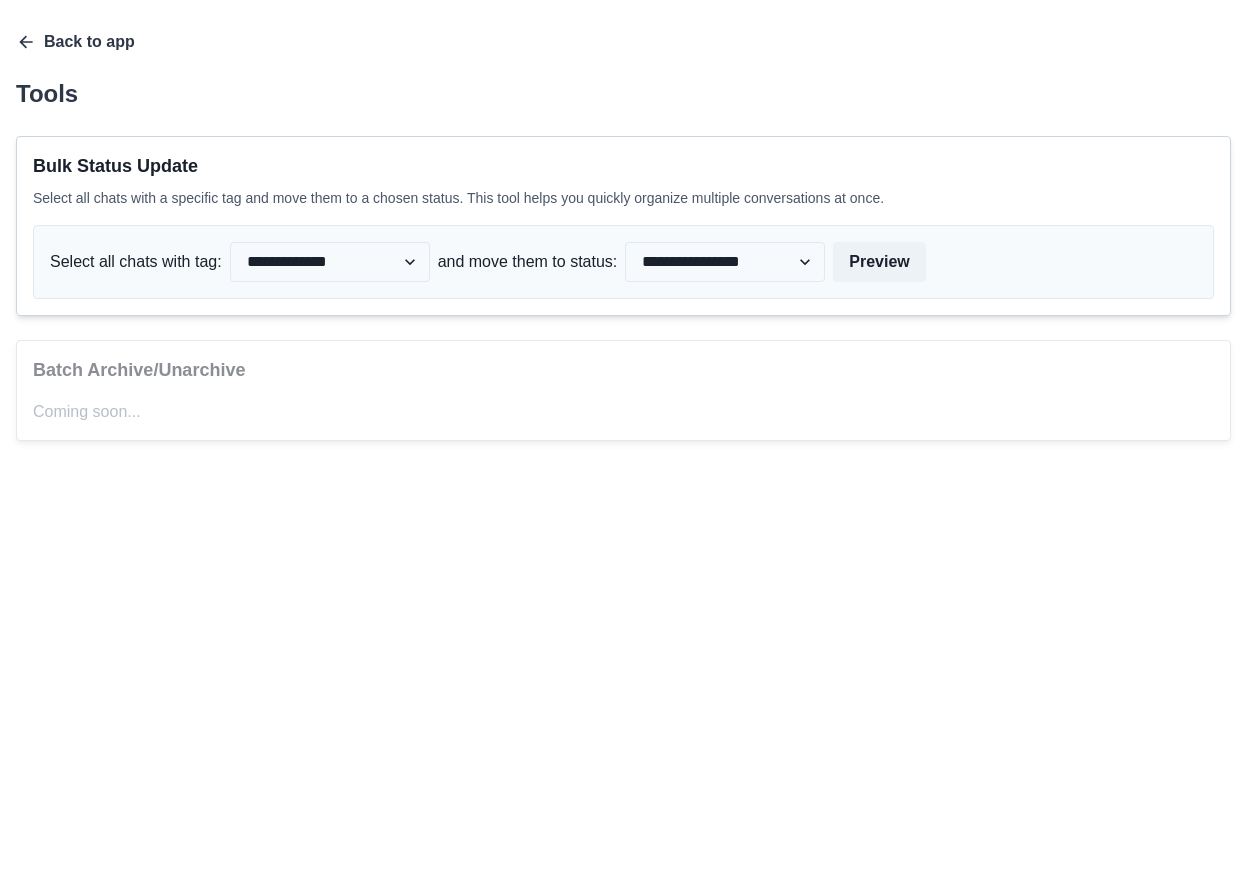 click 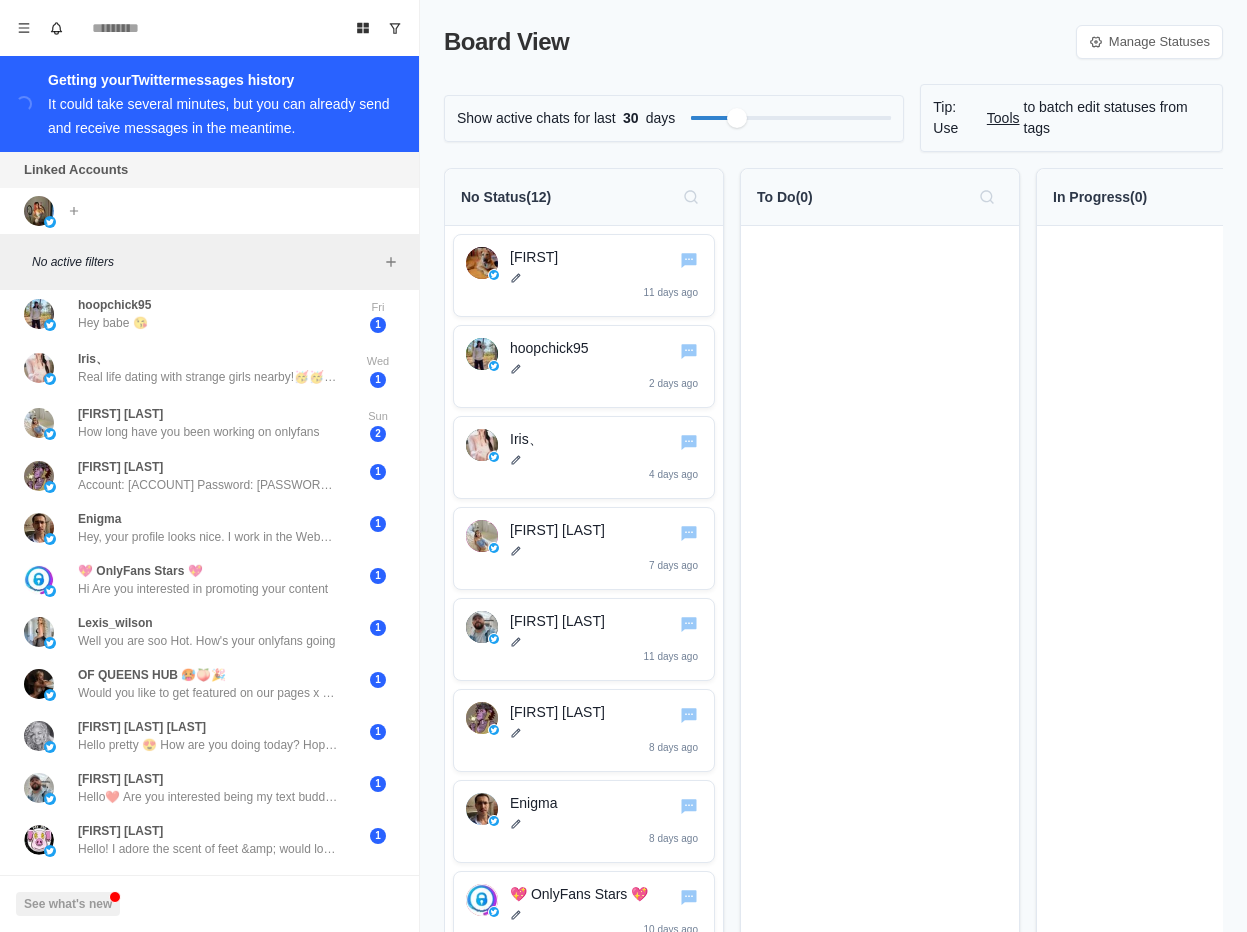 scroll, scrollTop: 0, scrollLeft: 0, axis: both 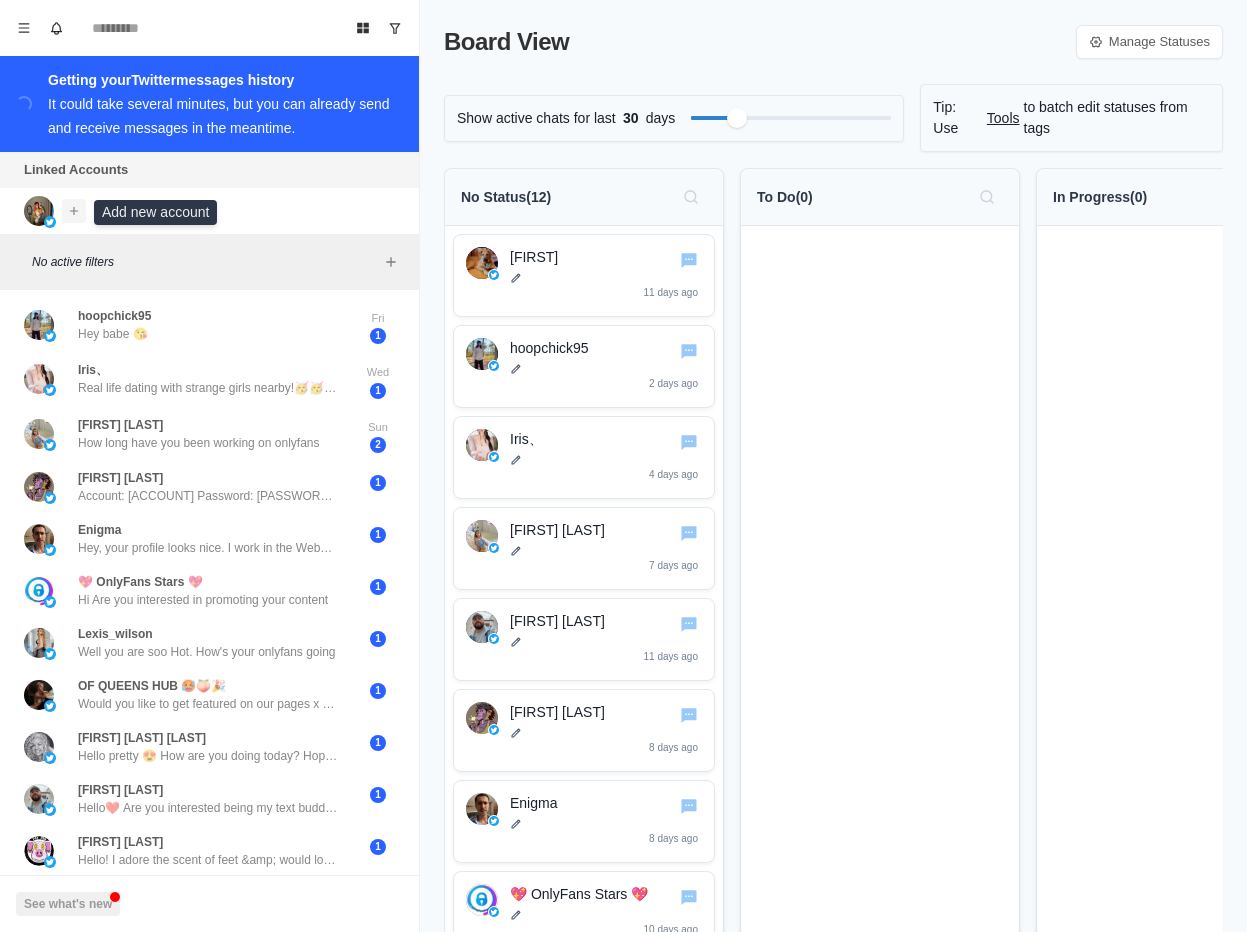click 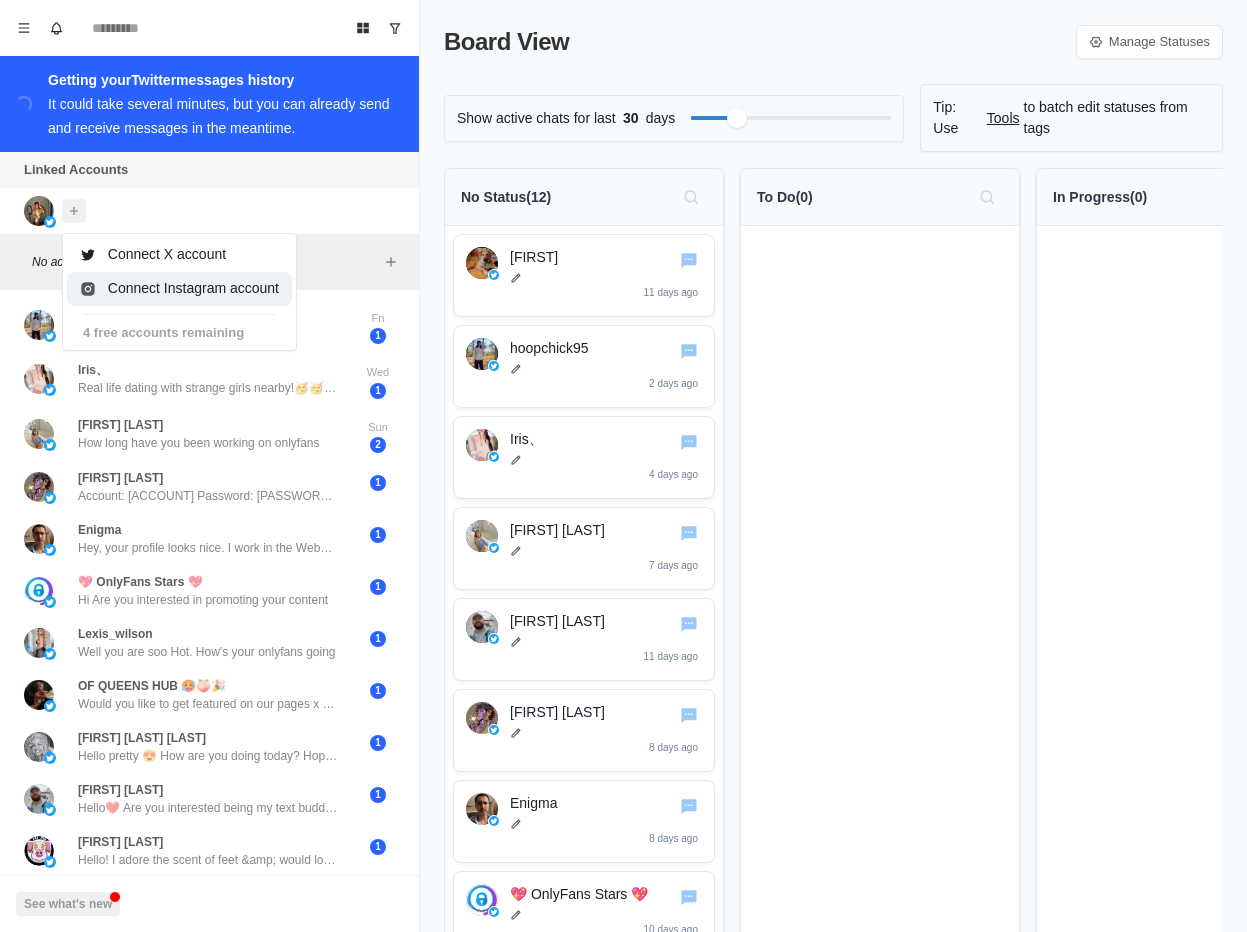 click on "Connect Instagram account" at bounding box center [179, 289] 